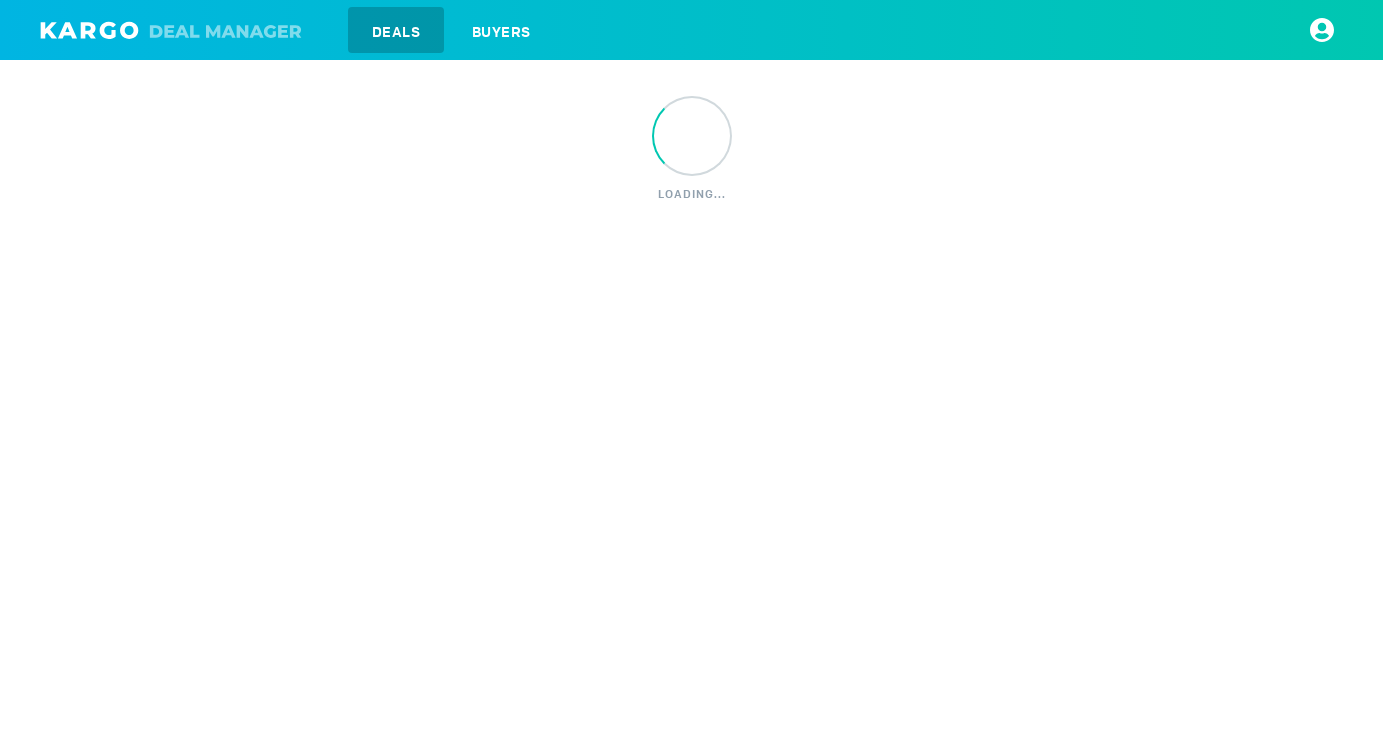 scroll, scrollTop: 0, scrollLeft: 0, axis: both 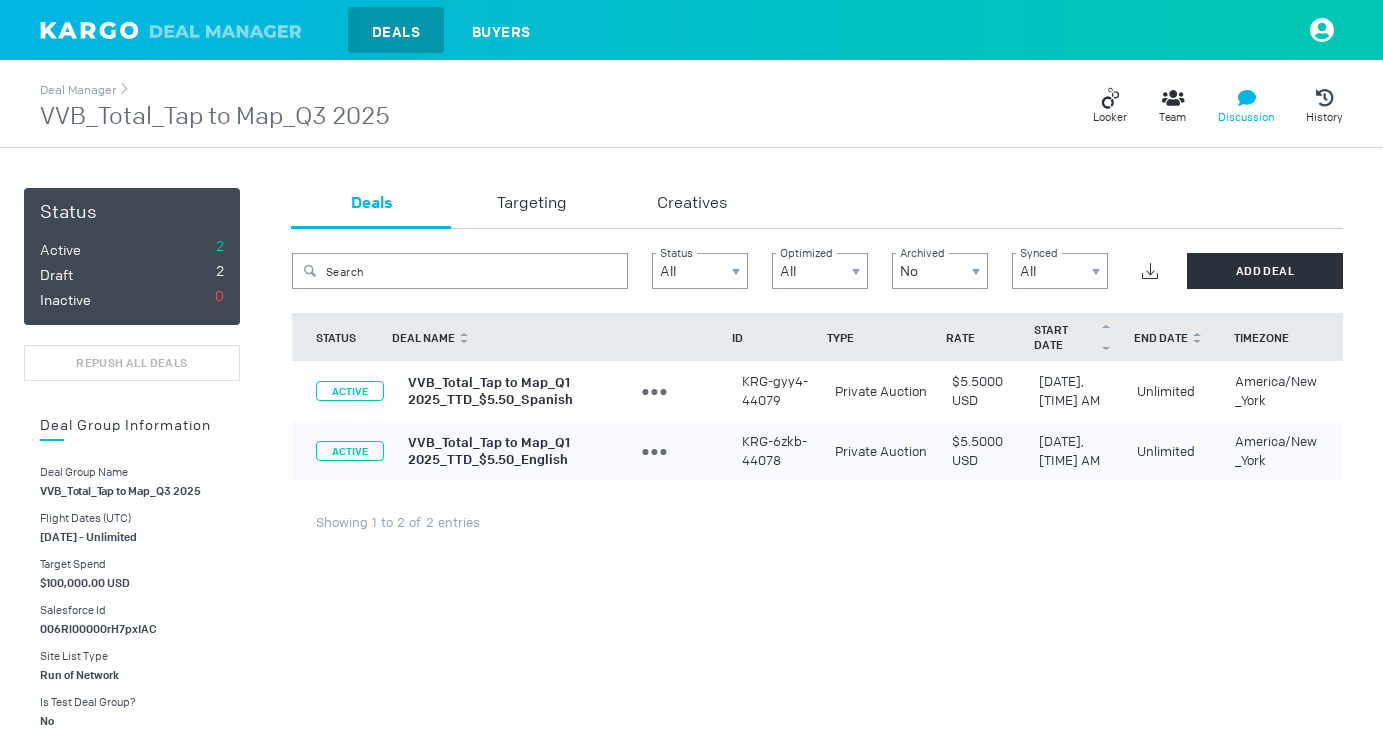 click at bounding box center (1110, 98) 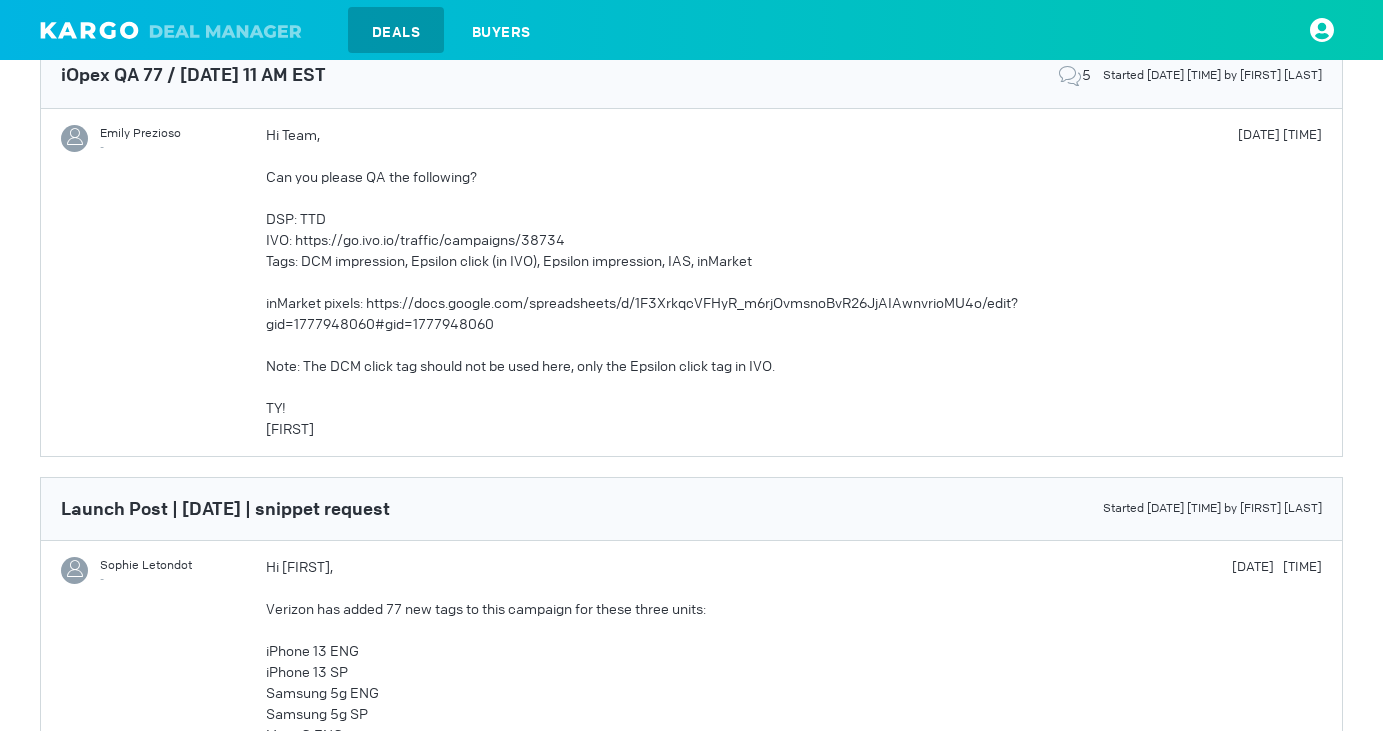 scroll, scrollTop: 923, scrollLeft: 0, axis: vertical 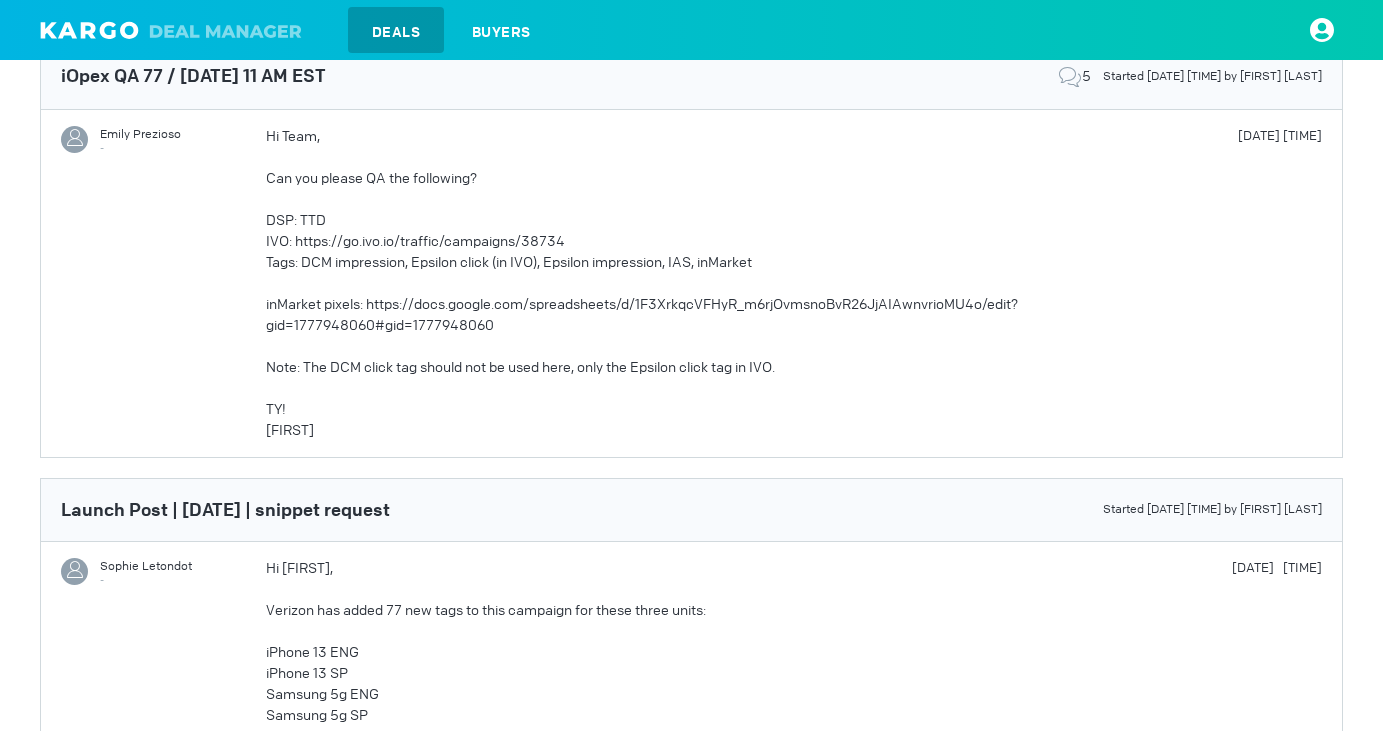 click on "[FIRST] [LAST] -" at bounding box center (146, -269) 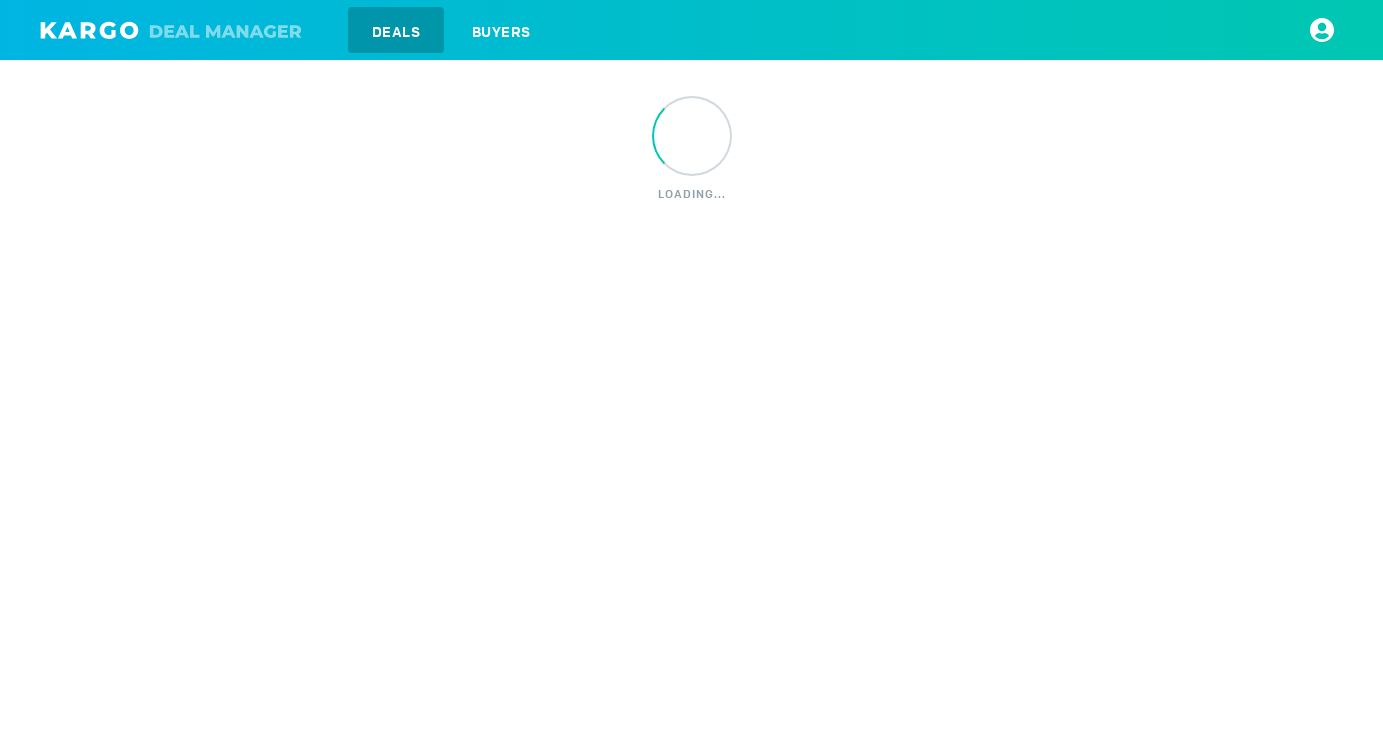 scroll, scrollTop: 0, scrollLeft: 0, axis: both 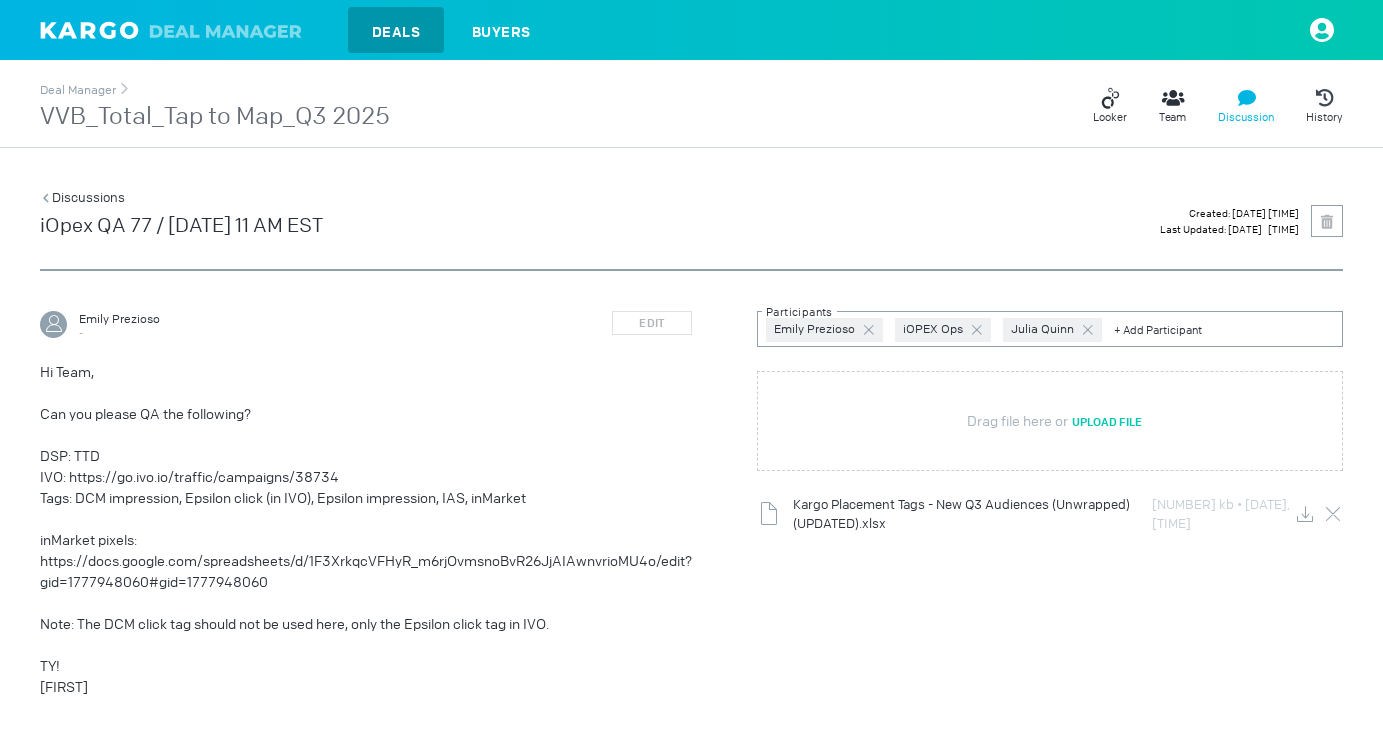 click on "IVO: https://go.ivo.io/traffic/campaigns/38734" at bounding box center [366, 477] 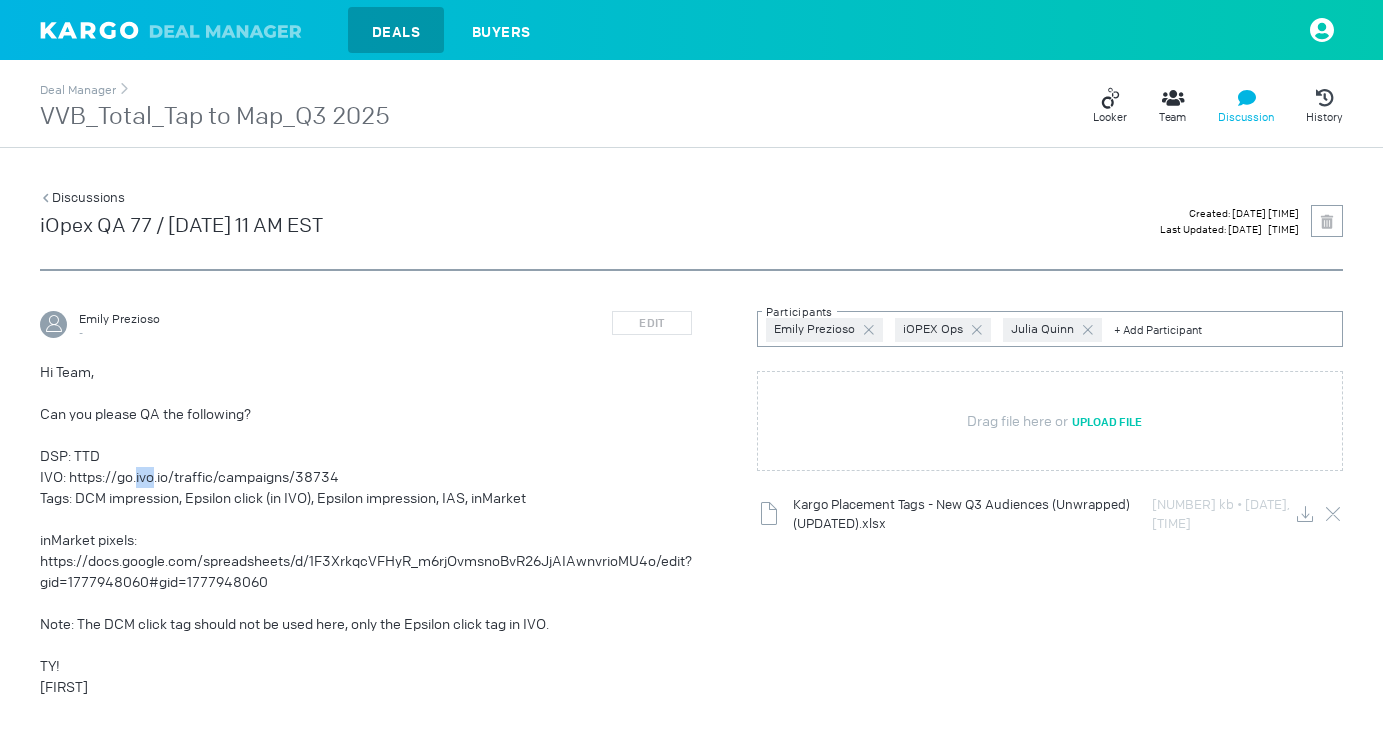 click on "IVO: https://go.ivo.io/traffic/campaigns/38734" at bounding box center [366, 477] 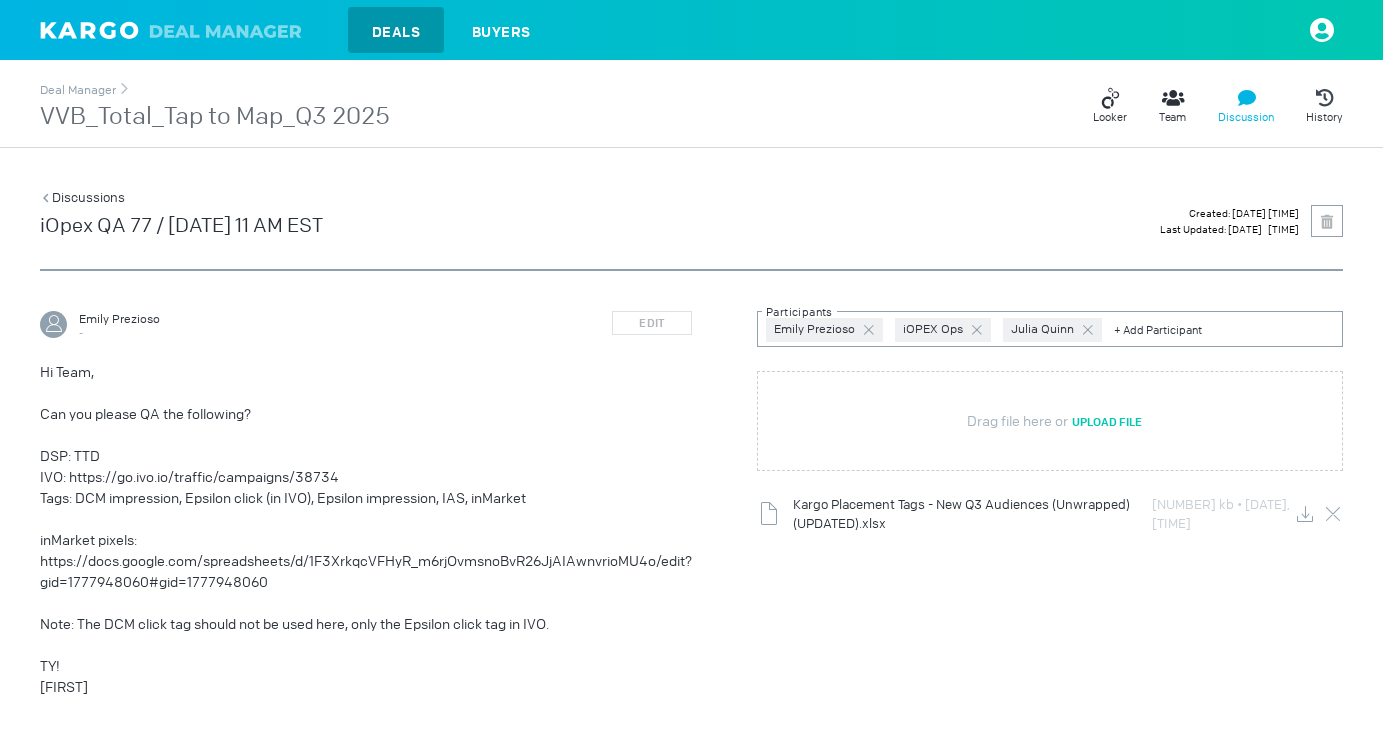 click on "DSP: TTD" at bounding box center (366, 456) 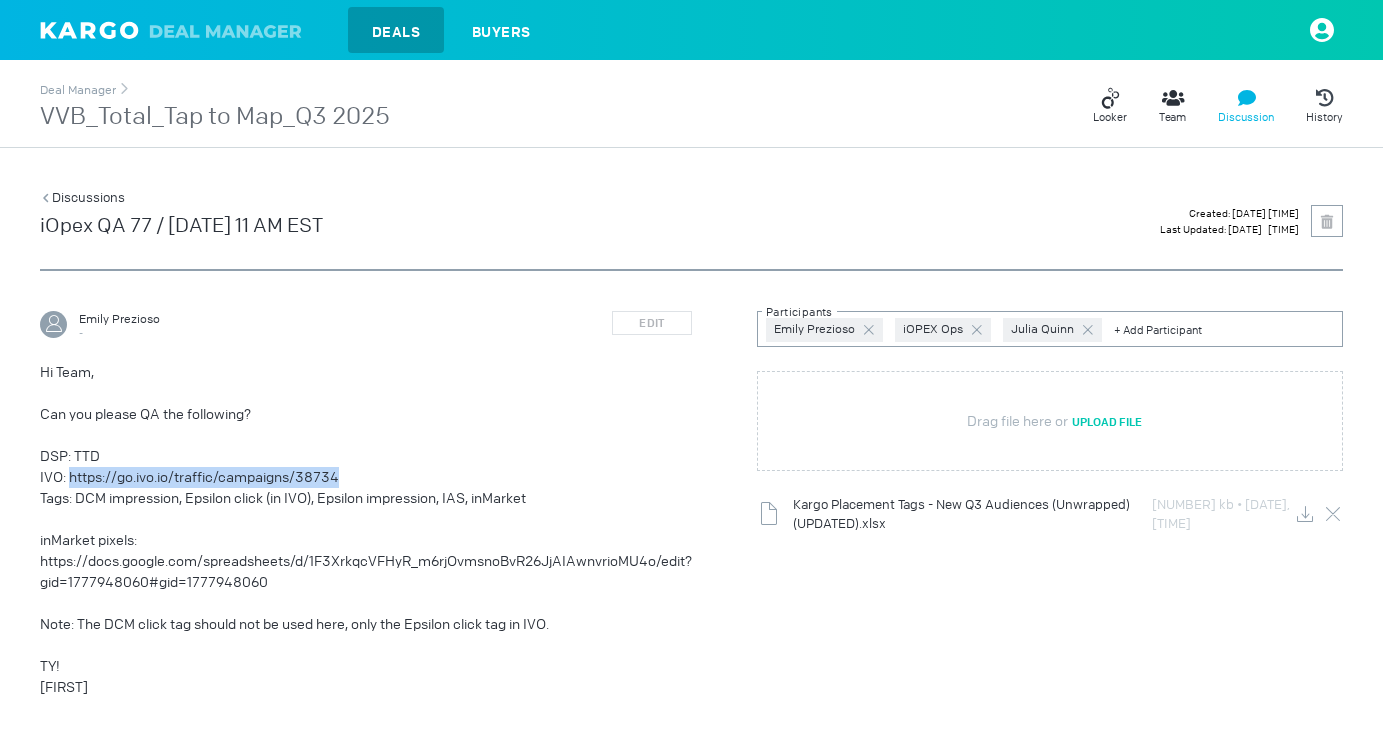 drag, startPoint x: 365, startPoint y: 476, endPoint x: 69, endPoint y: 479, distance: 296.0152 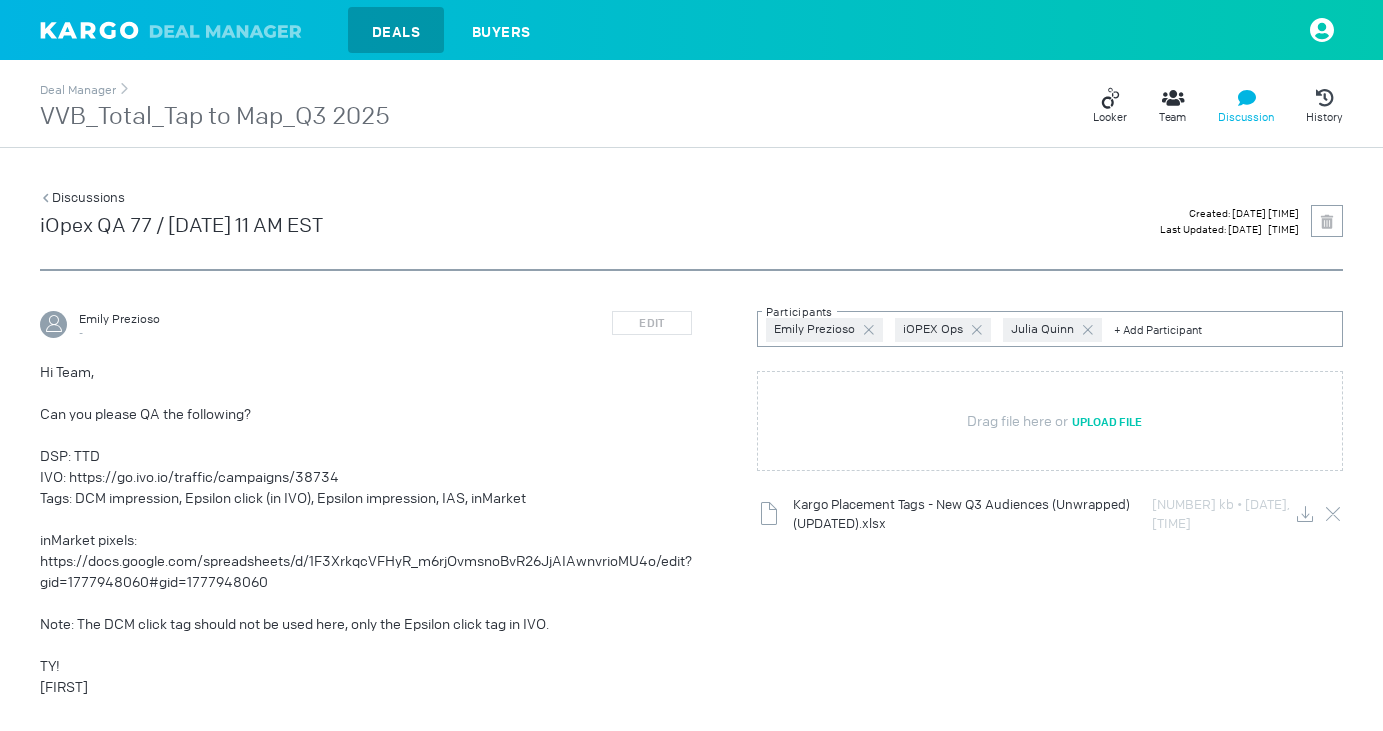 click at bounding box center [366, 435] 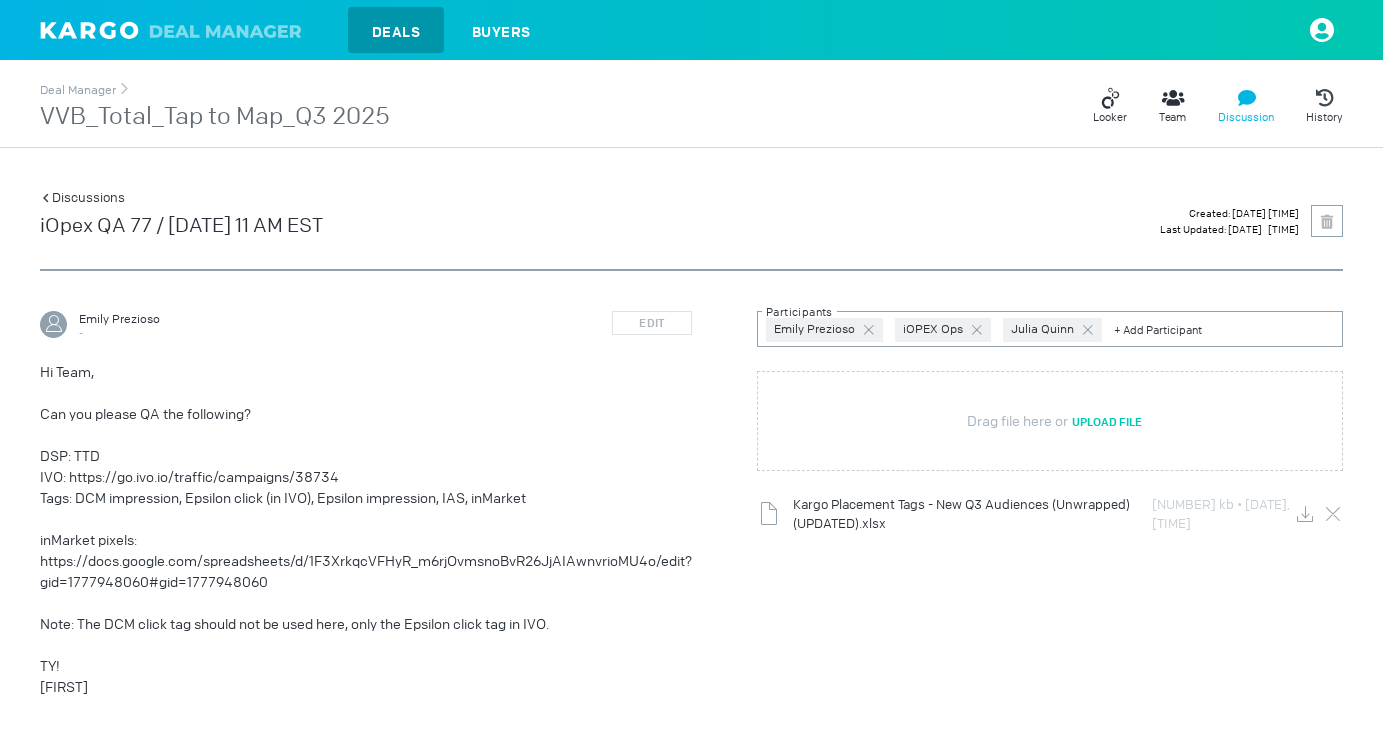 click on "Discussions" at bounding box center (82, 197) 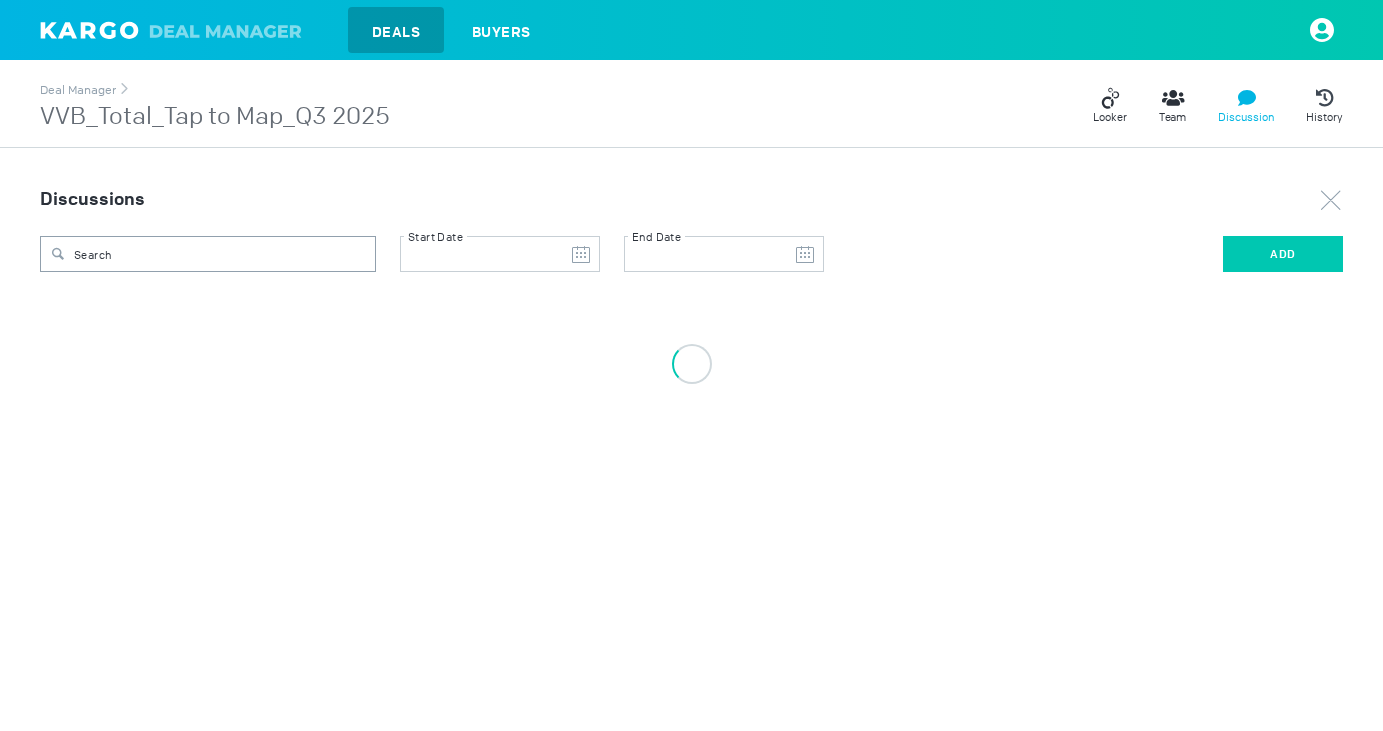 click on "ADD" at bounding box center (1283, 254) 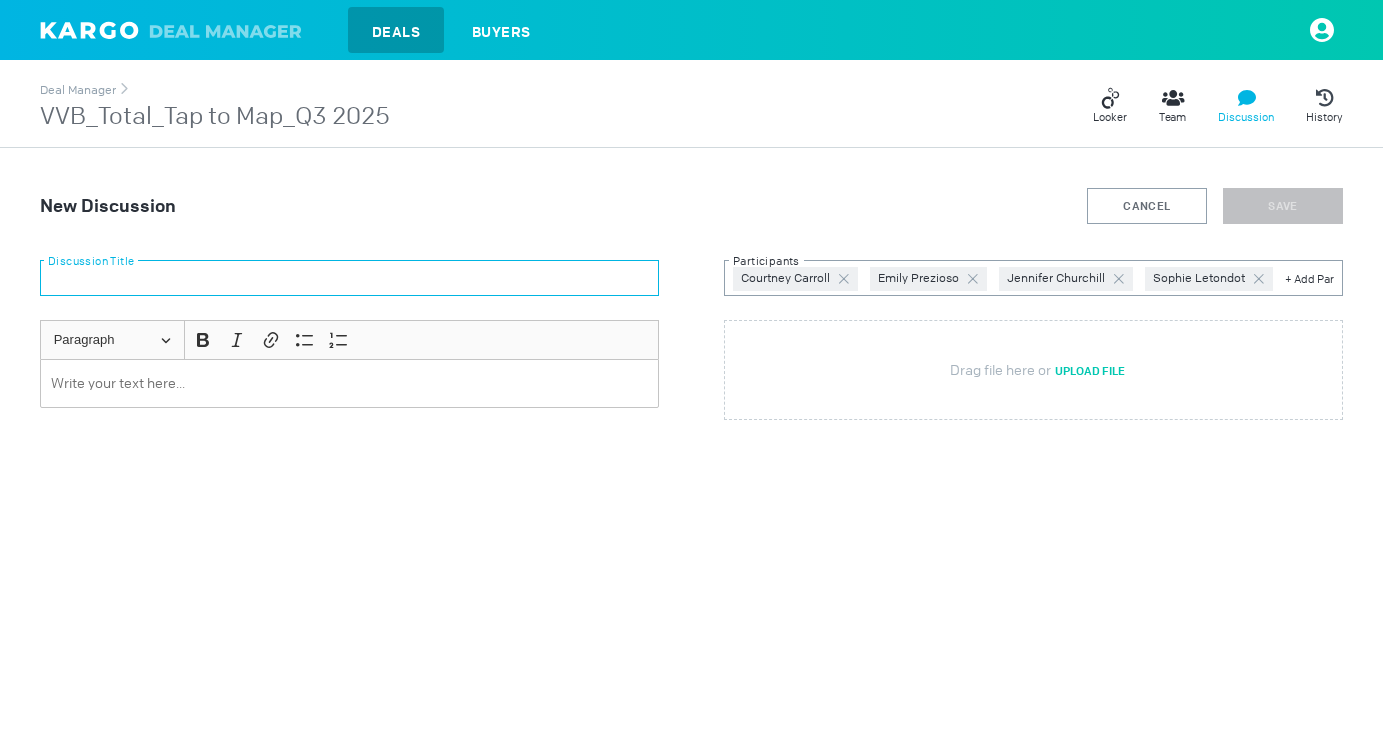 click at bounding box center (349, 278) 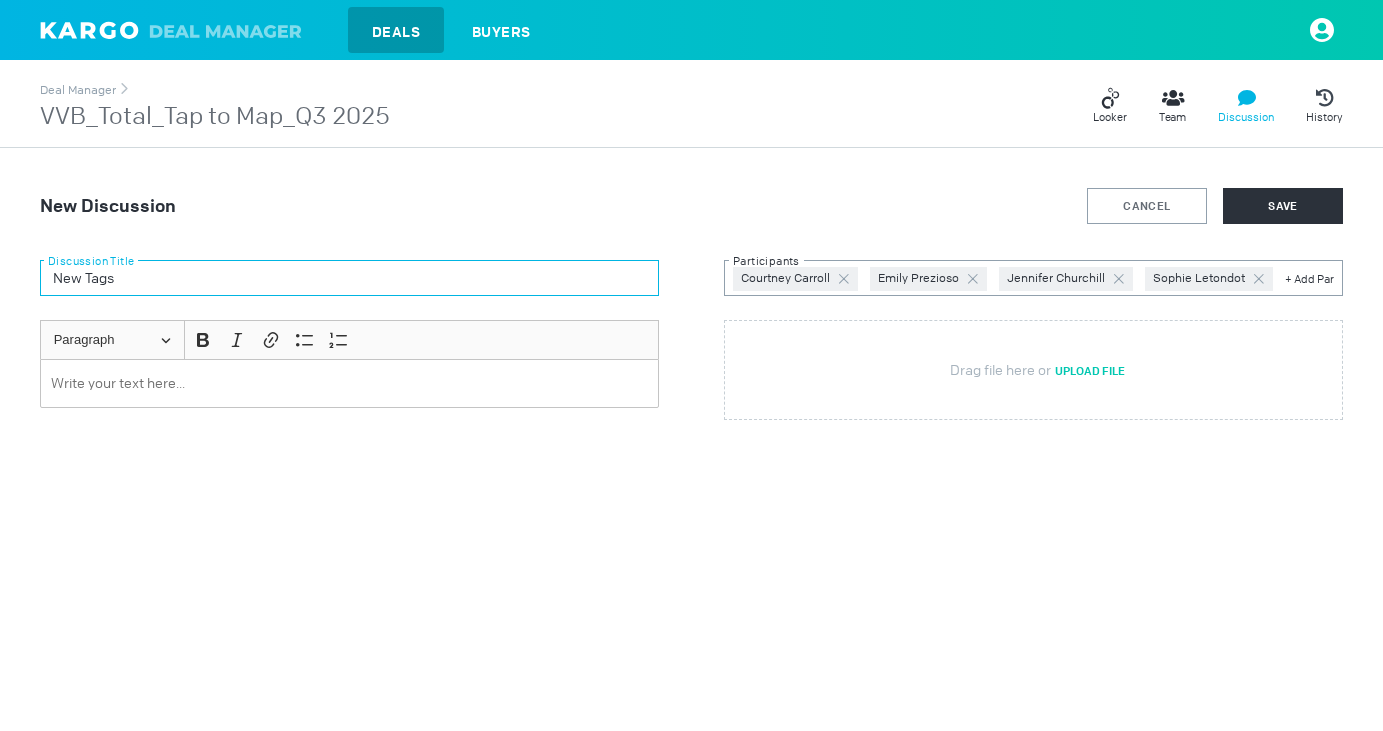 type on "New Tags" 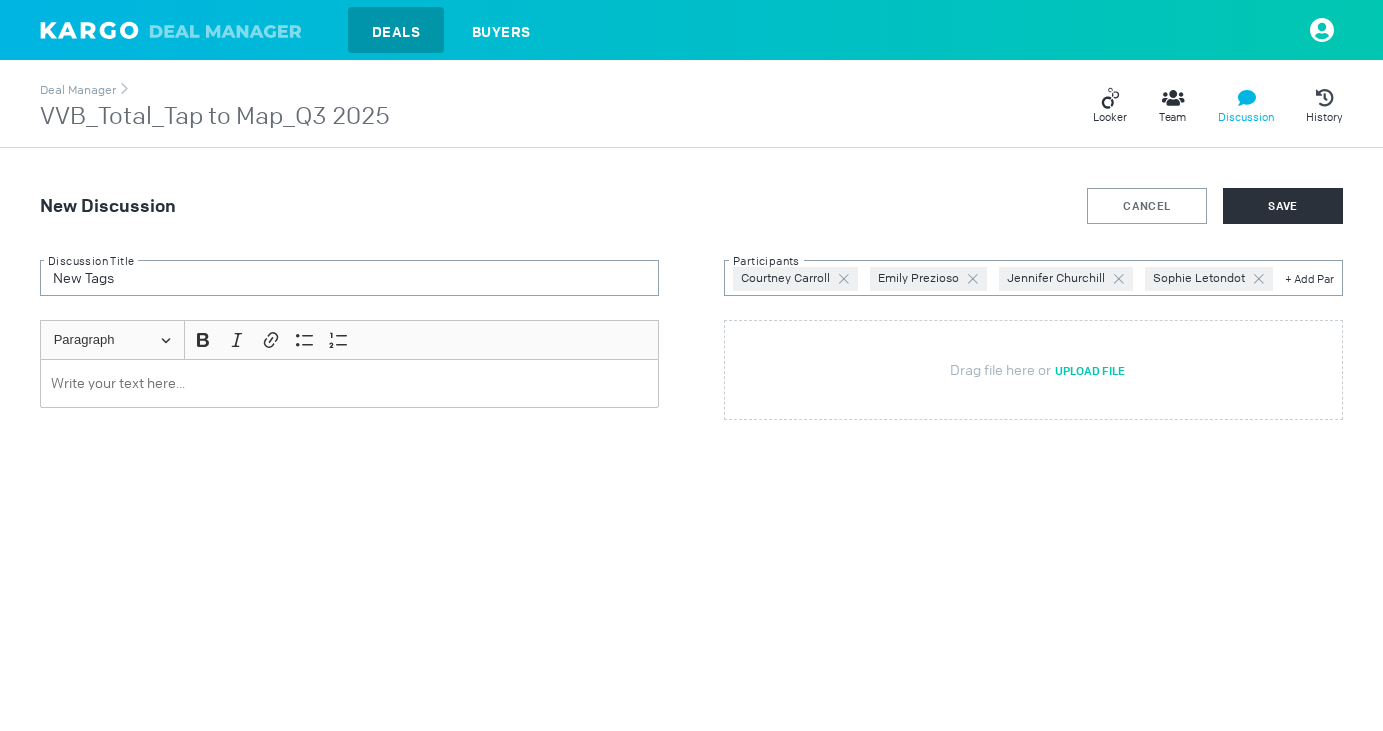 click at bounding box center (350, 383) 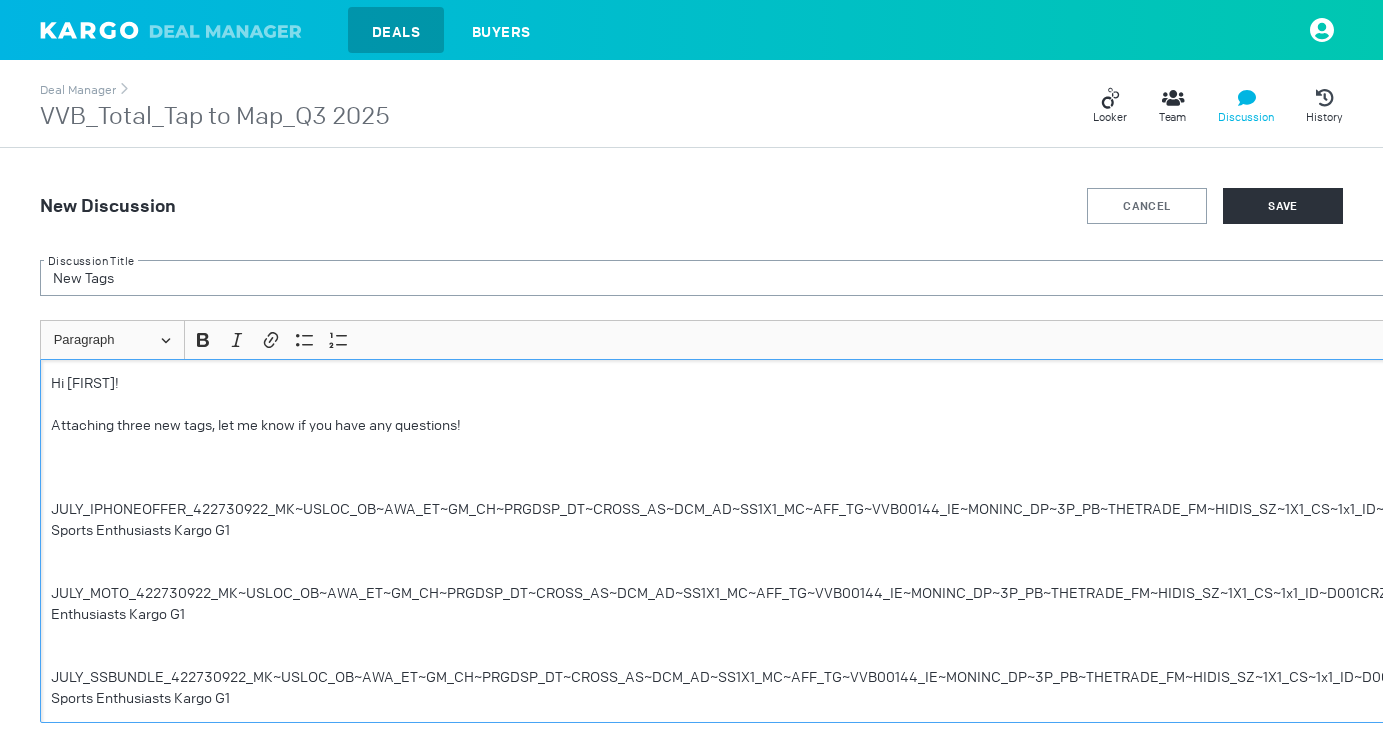 scroll, scrollTop: 31, scrollLeft: 0, axis: vertical 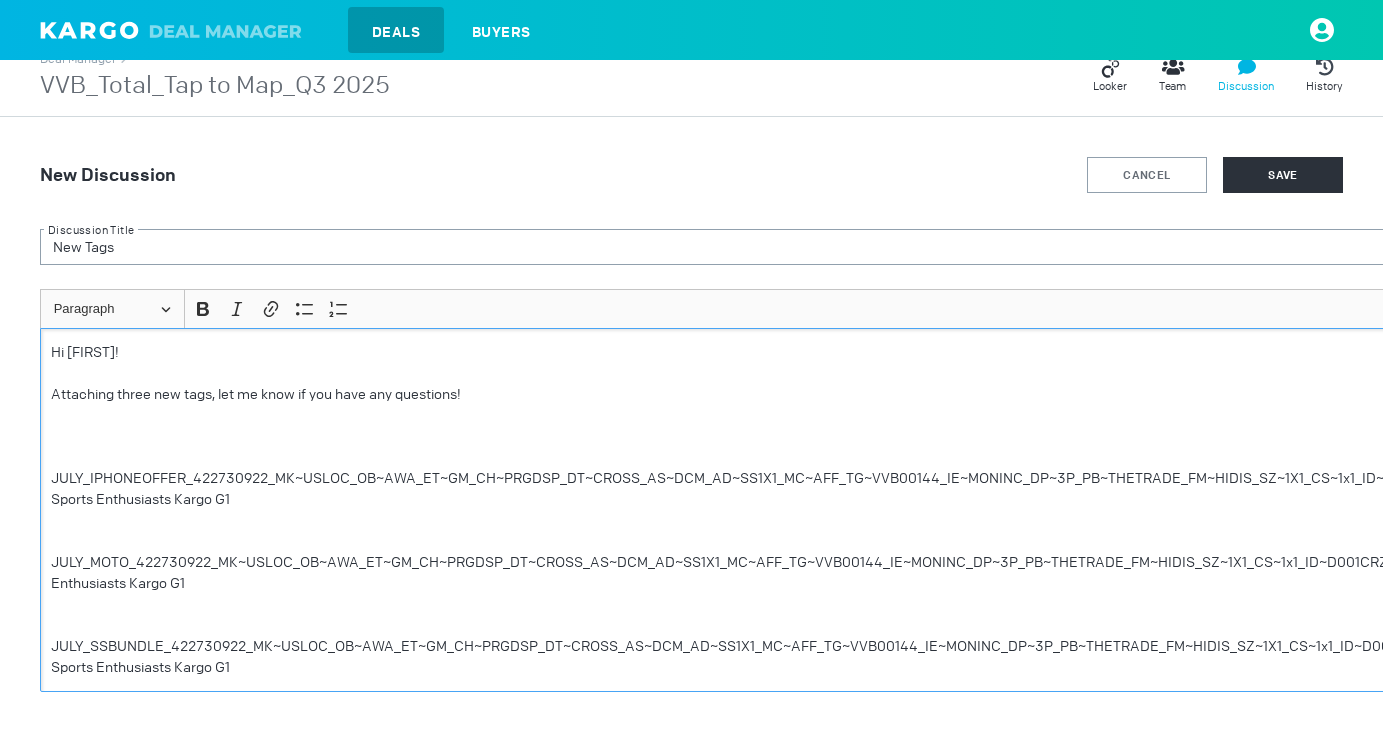 click on "Attaching three new tags, let me know if you have any questions!  ​​​​​​​" at bounding box center (780, 426) 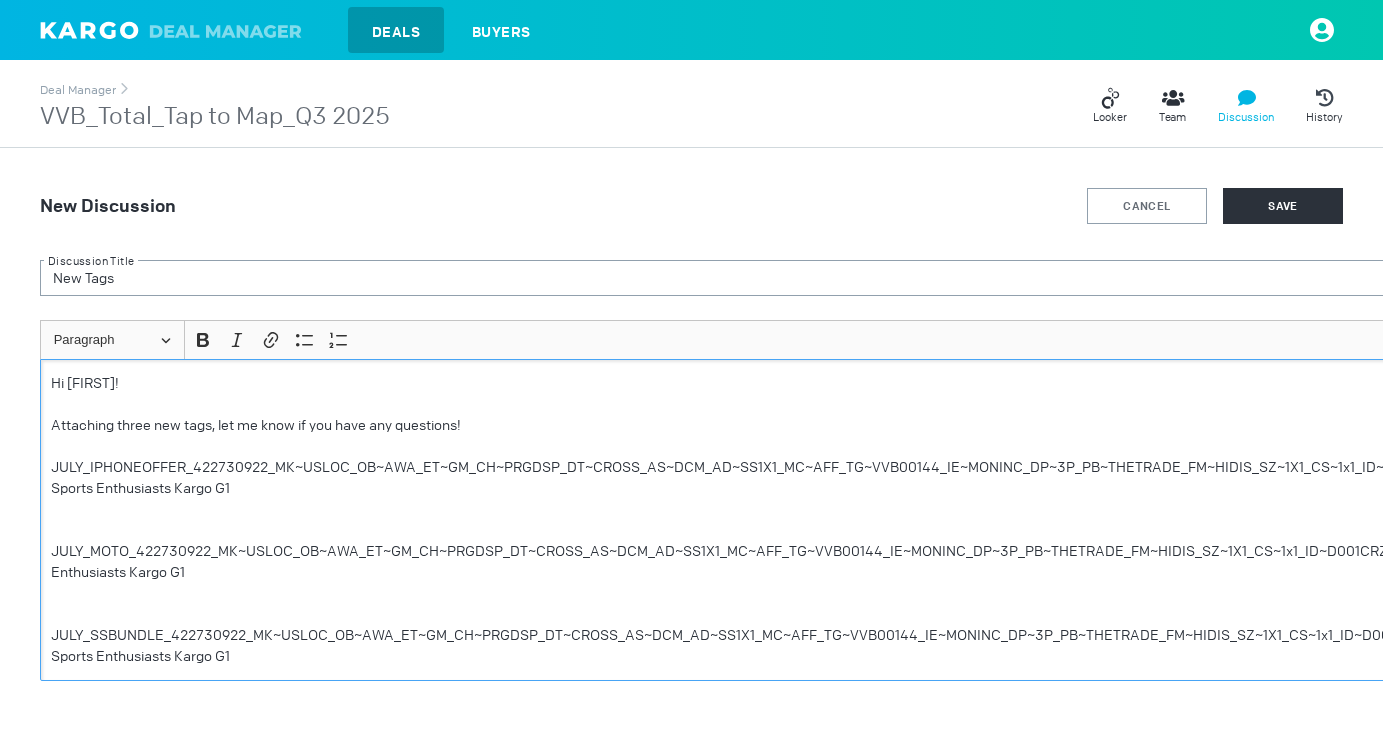 scroll, scrollTop: 0, scrollLeft: 312, axis: horizontal 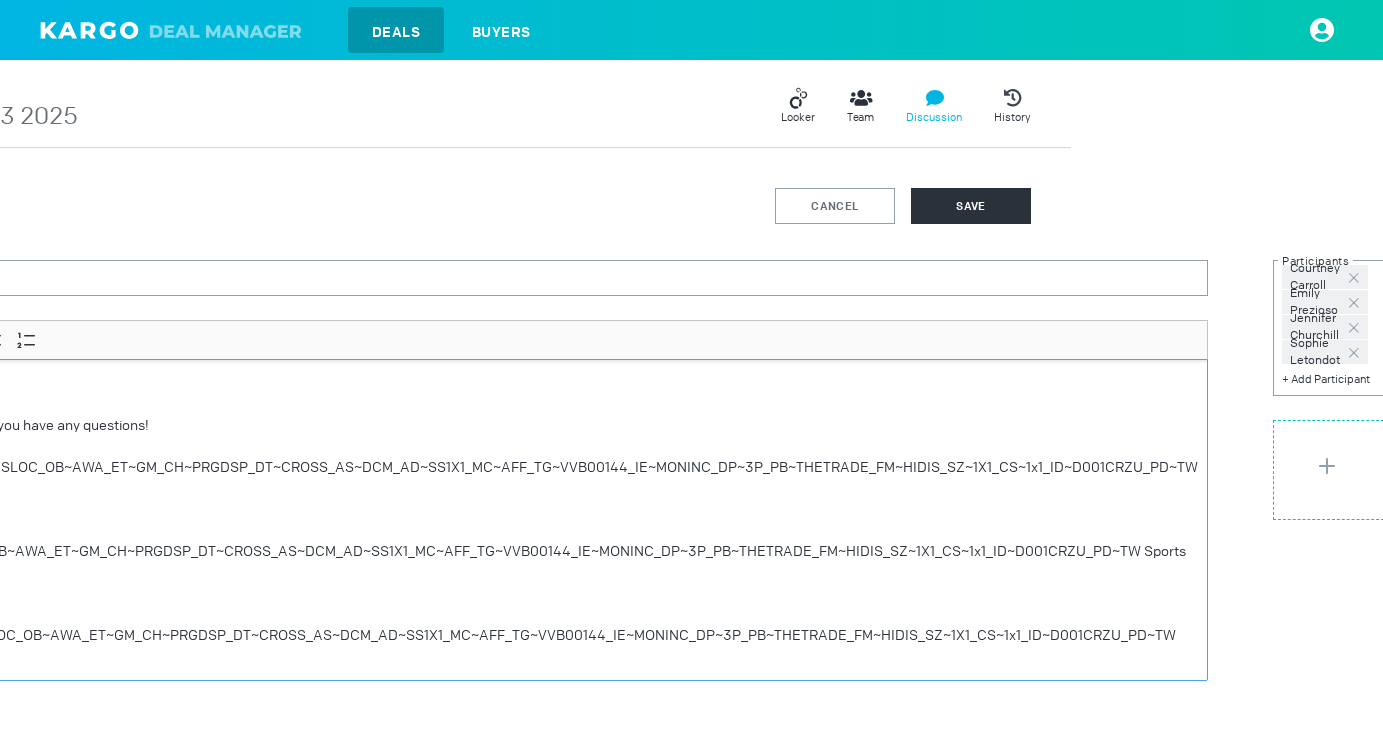 type on "C:\fakepath\[STRING].xlsx" 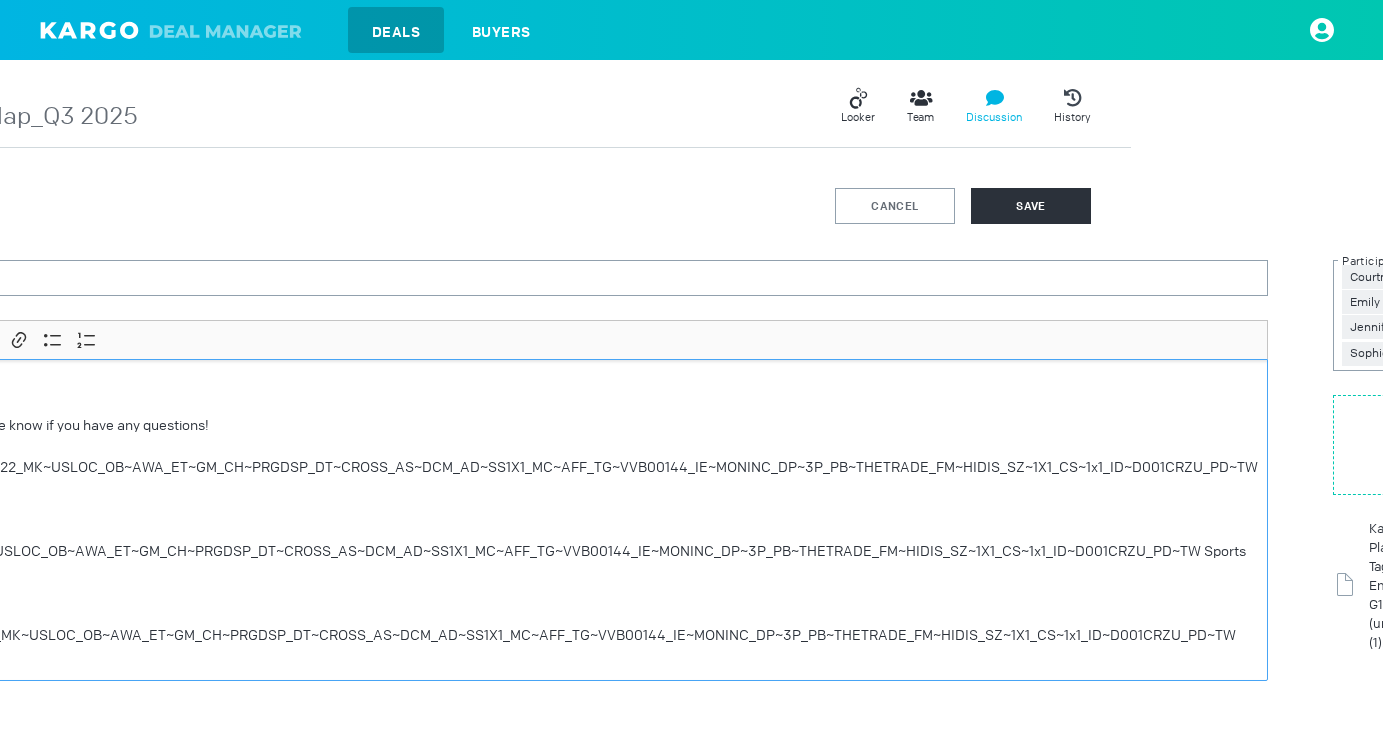 scroll, scrollTop: 0, scrollLeft: 0, axis: both 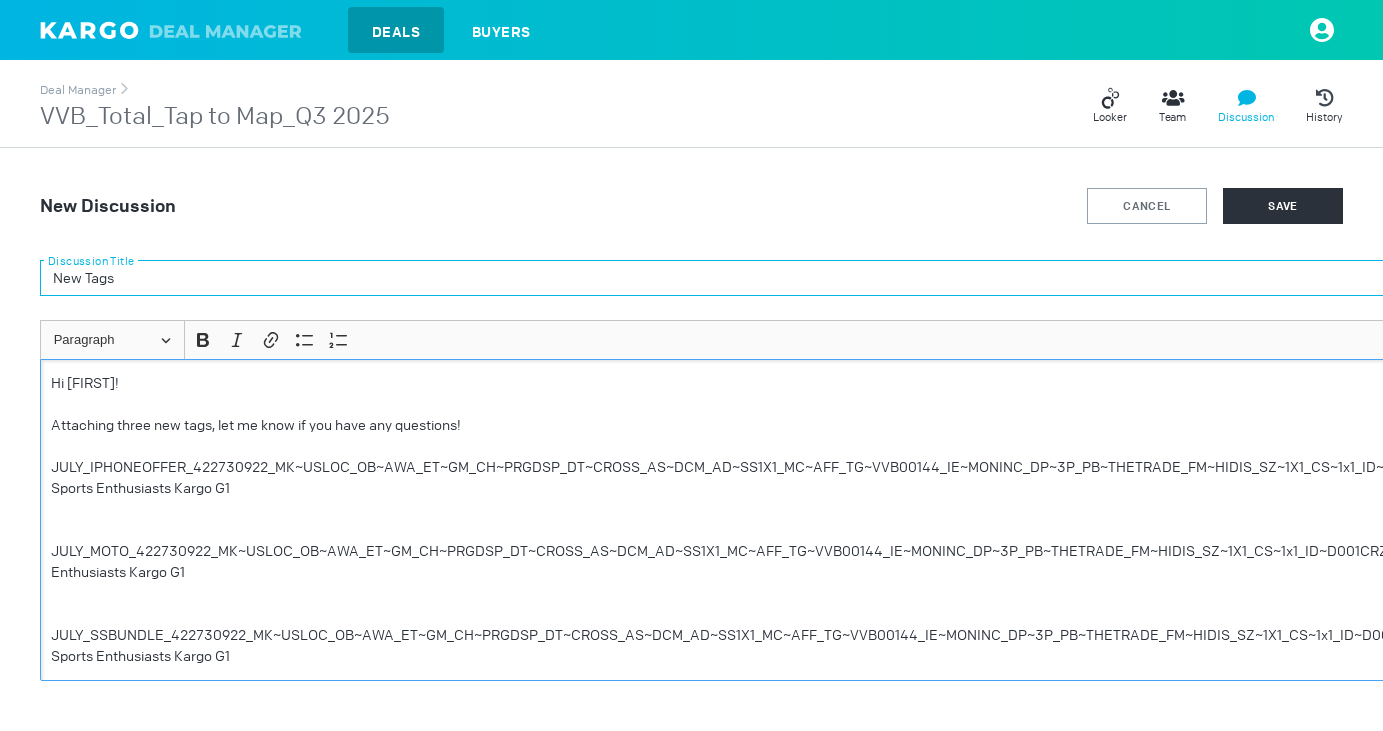 click on "New Tags" at bounding box center (780, 278) 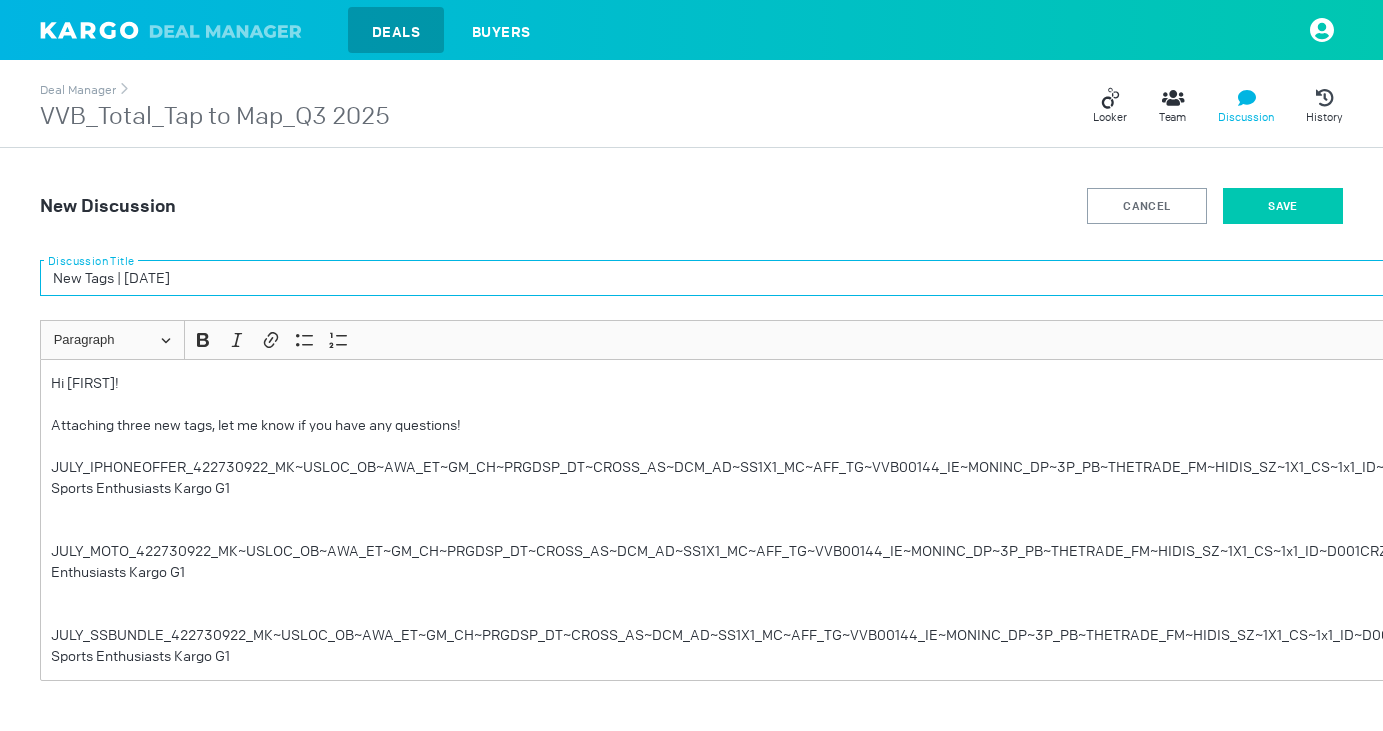 type on "New Tags | [DATE]" 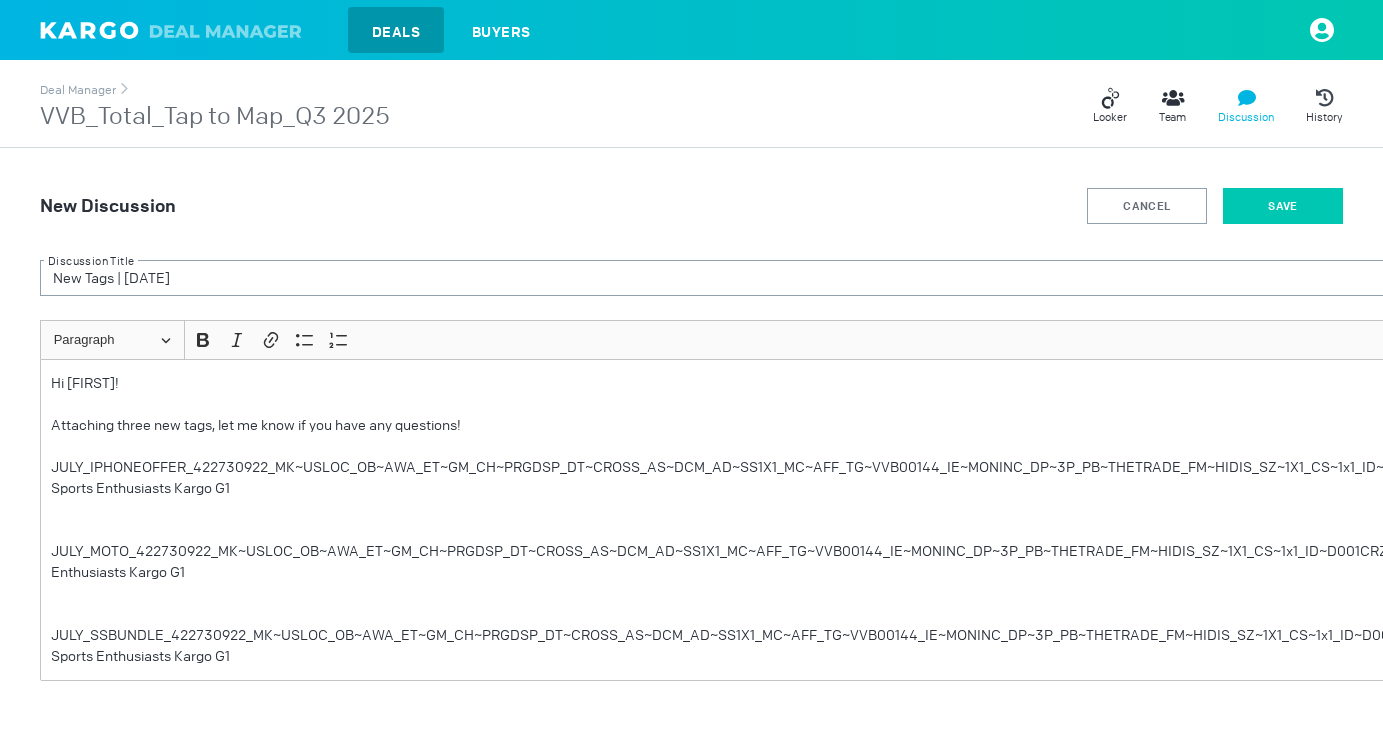 click on "SAVE" at bounding box center (1283, 206) 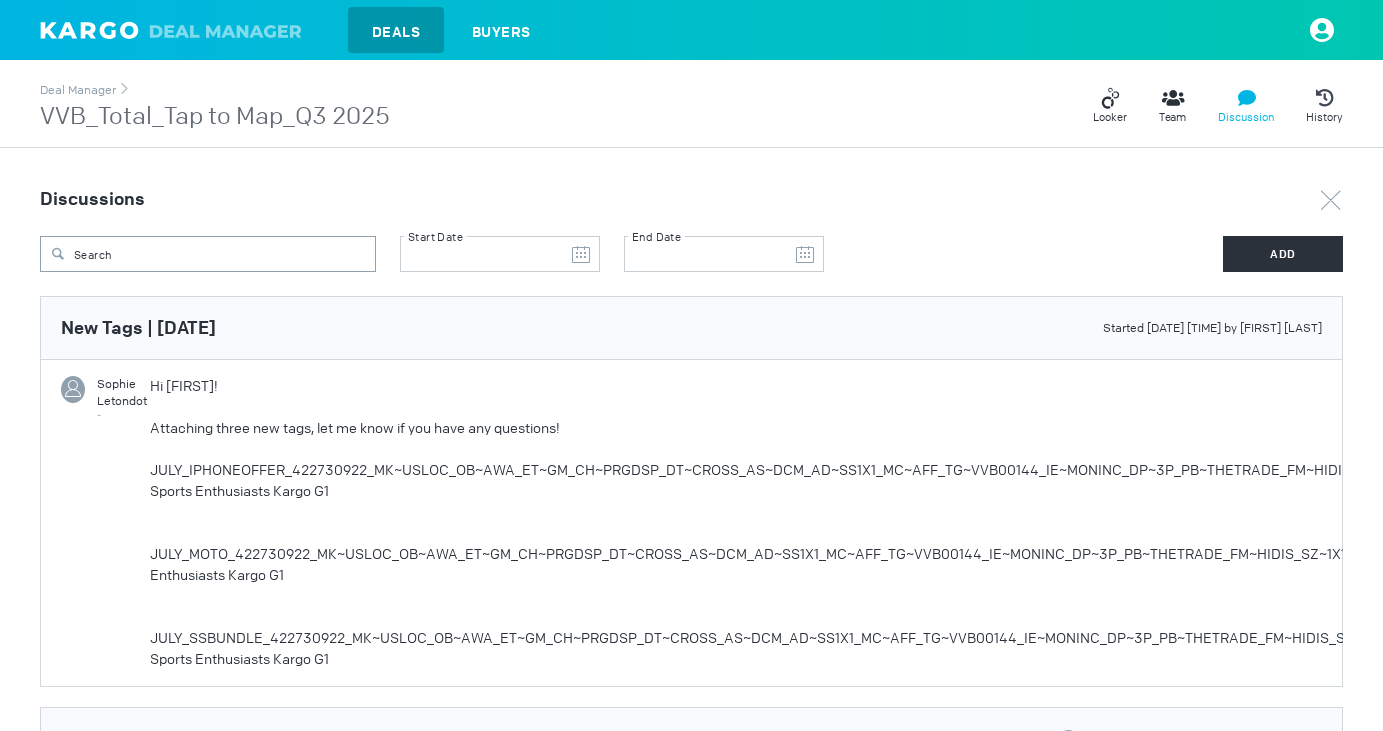 click on "[FIRST] [LAST] - Hi [FIRST]! Attaching three new tags, let me know if you have any questions! JULY_IPHONEOFFER_[NUMBER]_MK~USLOC_OB~AWA_ET~GM_CH~PRGDSP_DT~CROSS_AS~DCM_AD~SS1X1_MC~AFF_TG~VVB00144_IE~MONINC_DP~3P_PB~THETRADE_FM~HIDIS_SZ~1X1_CS~1x1_ID~D001CRZU_PD~TW Sports Enthusiasts Kargo G1 JULY_MOTO_[NUMBER]_MK~USLOC_OB~AWA_ET~GM_CH~PRGDSP_DT~CROSS_AS~DCM_AD~SS1X1_MC~AFF_TG~VVB00144_IE~MONINC_DP~3P_PB~THETRADE_FM~HIDIS_SZ~1X1_CS~1x1_ID~D001CRZU_PD~TW Sports Enthusiasts Kargo G1 JULY_SSBUNDLE_[NUMBER]_MK~USLOC_OB~AWA_ET~GM_CH~PRGDSP_DT~CROSS_AS~DCM_AD~SS1X1_MC~AFF_TG~VVB00144_IE~MONINC_DP~3P_PB~THETRADE_FM~HIDIS_SZ~1X1_CS~1x1_ID~D001CRZU_PD~TW Sports Enthusiasts Kargo G1 [DATE] [TIME]" at bounding box center [691, 523] 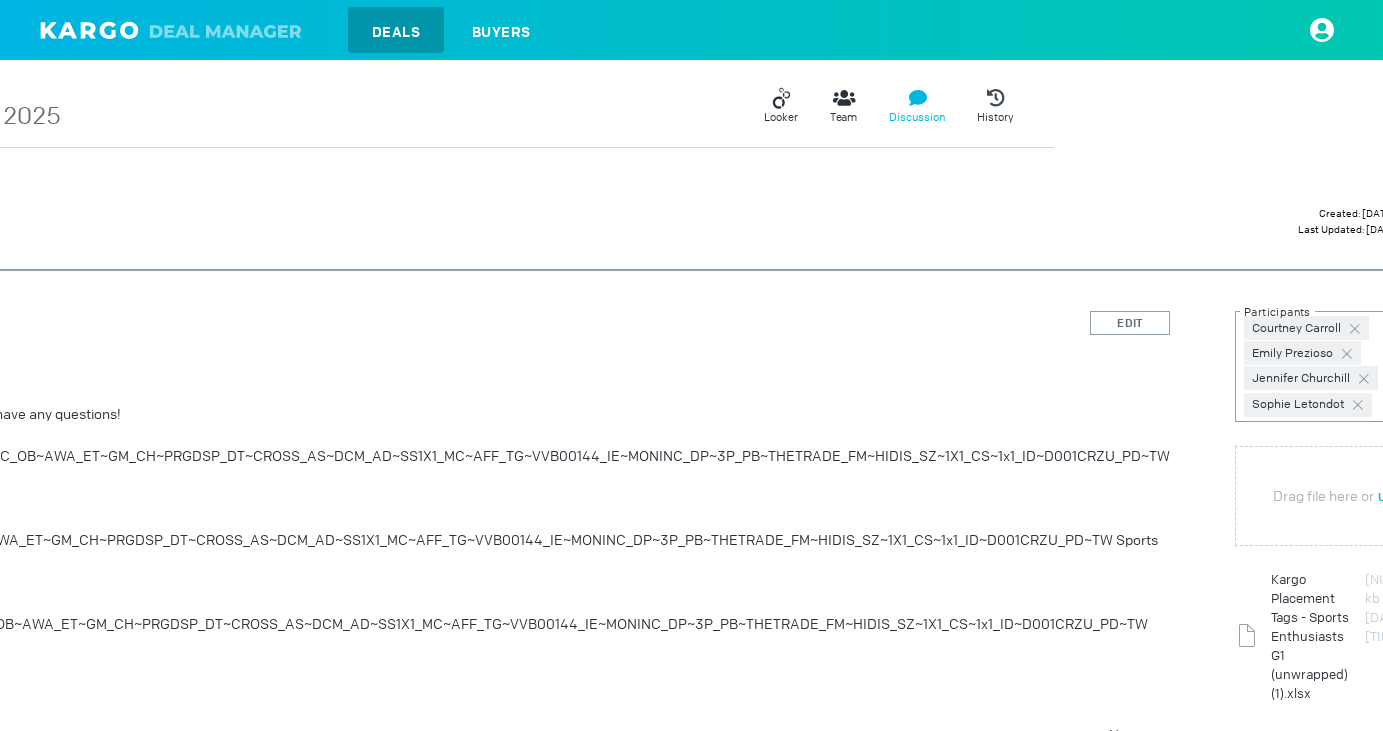 scroll, scrollTop: 0, scrollLeft: 395, axis: horizontal 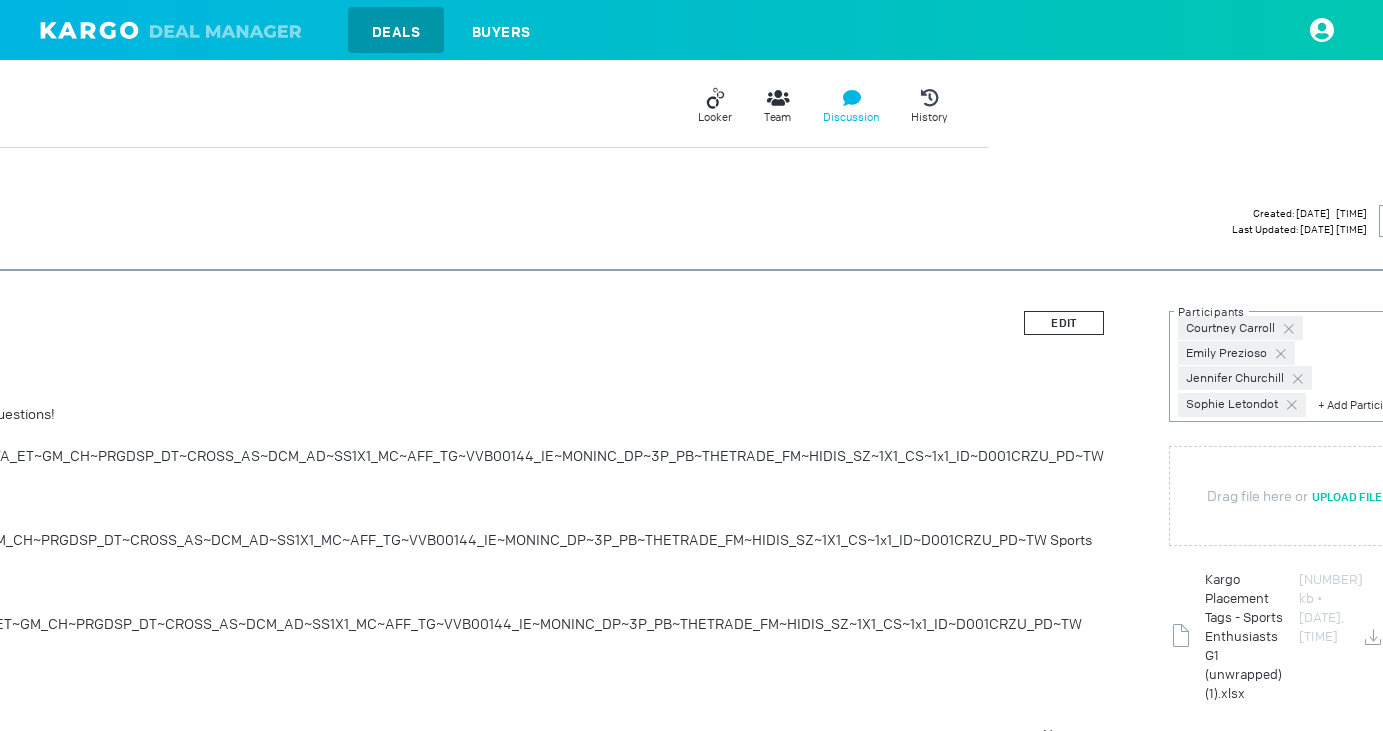 click on "EDIT" at bounding box center [1064, 323] 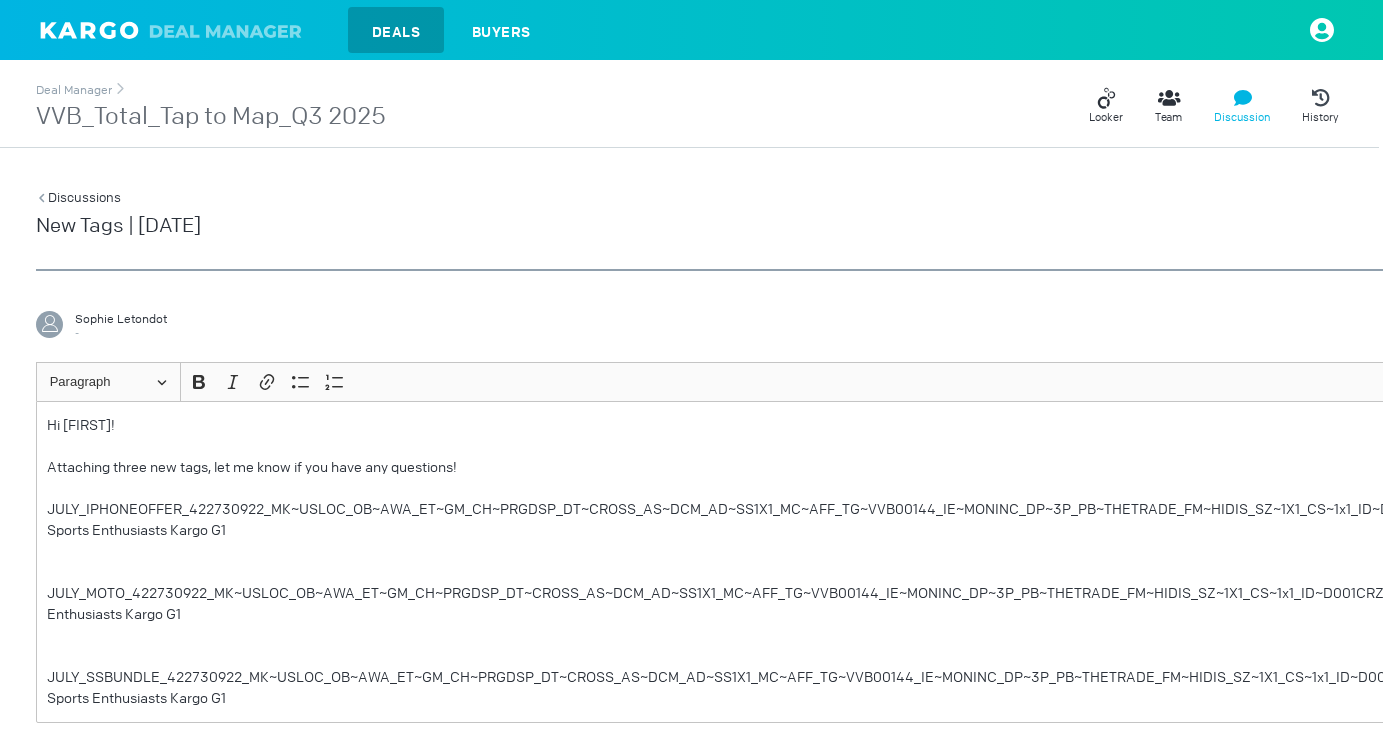scroll, scrollTop: 0, scrollLeft: 0, axis: both 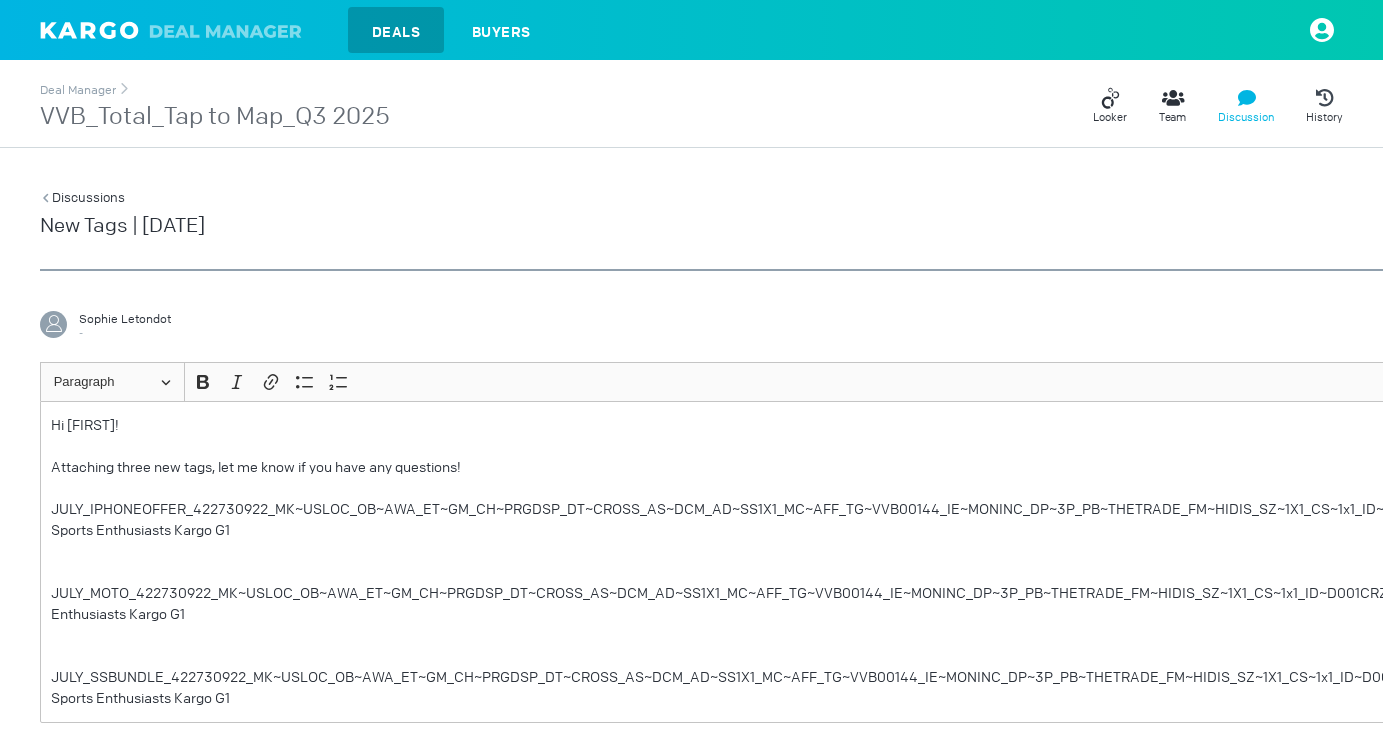 click on "New Tags | [DATE]" at bounding box center (122, 226) 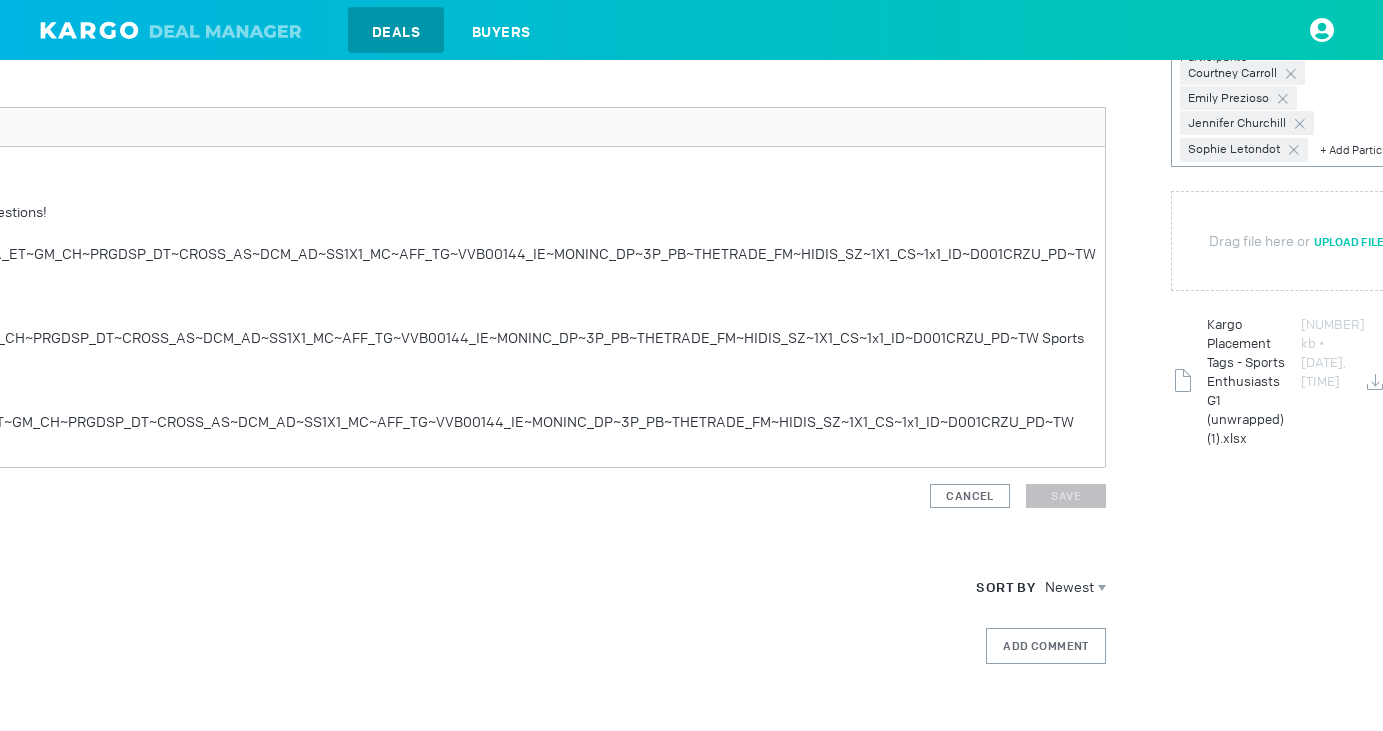 scroll, scrollTop: 255, scrollLeft: 417, axis: both 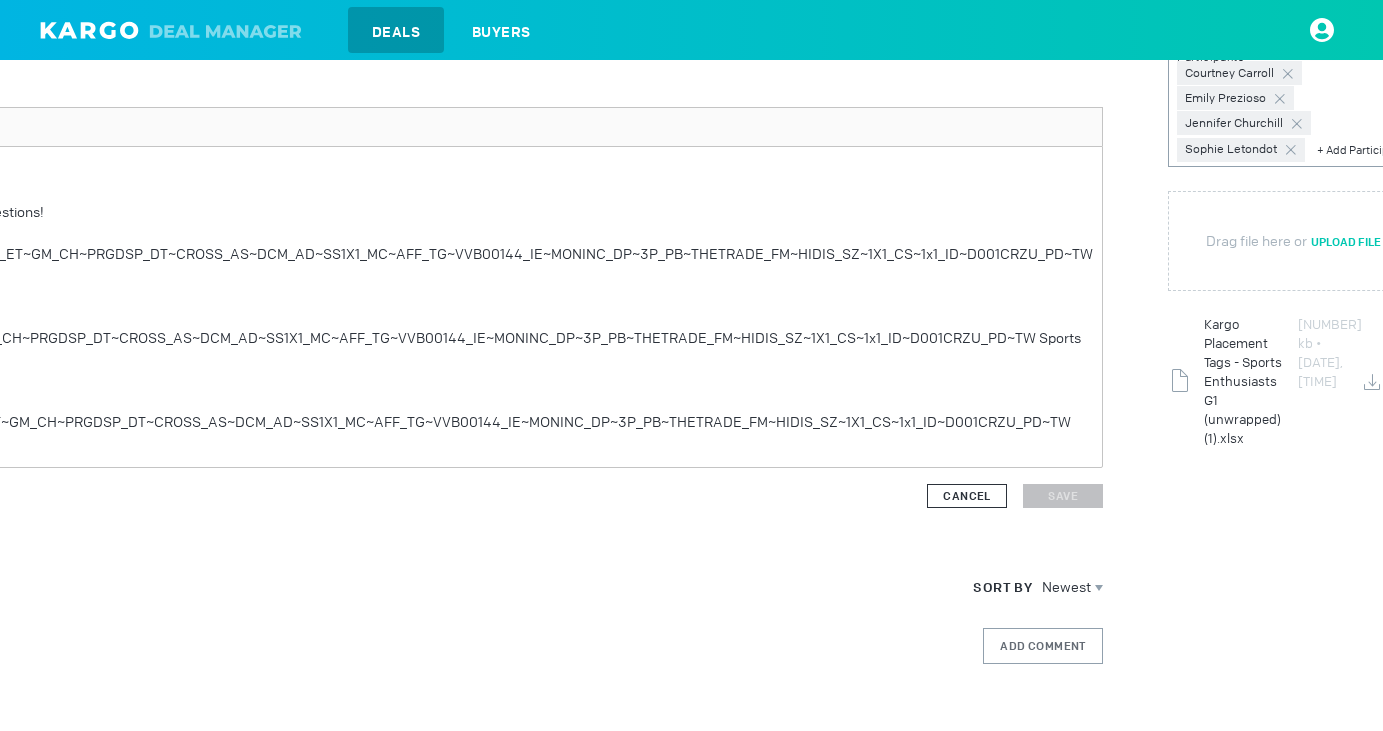 click on "CANCEL" at bounding box center (967, 496) 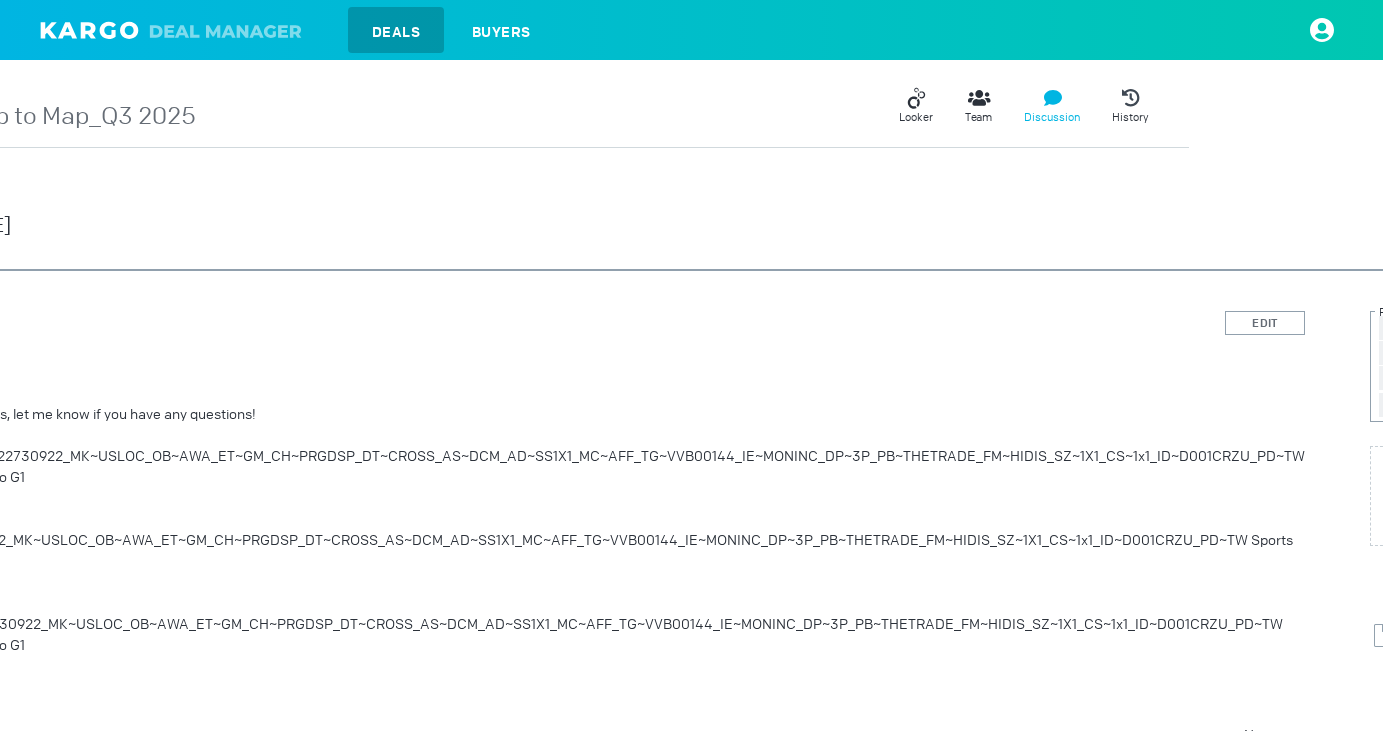 scroll, scrollTop: 0, scrollLeft: 0, axis: both 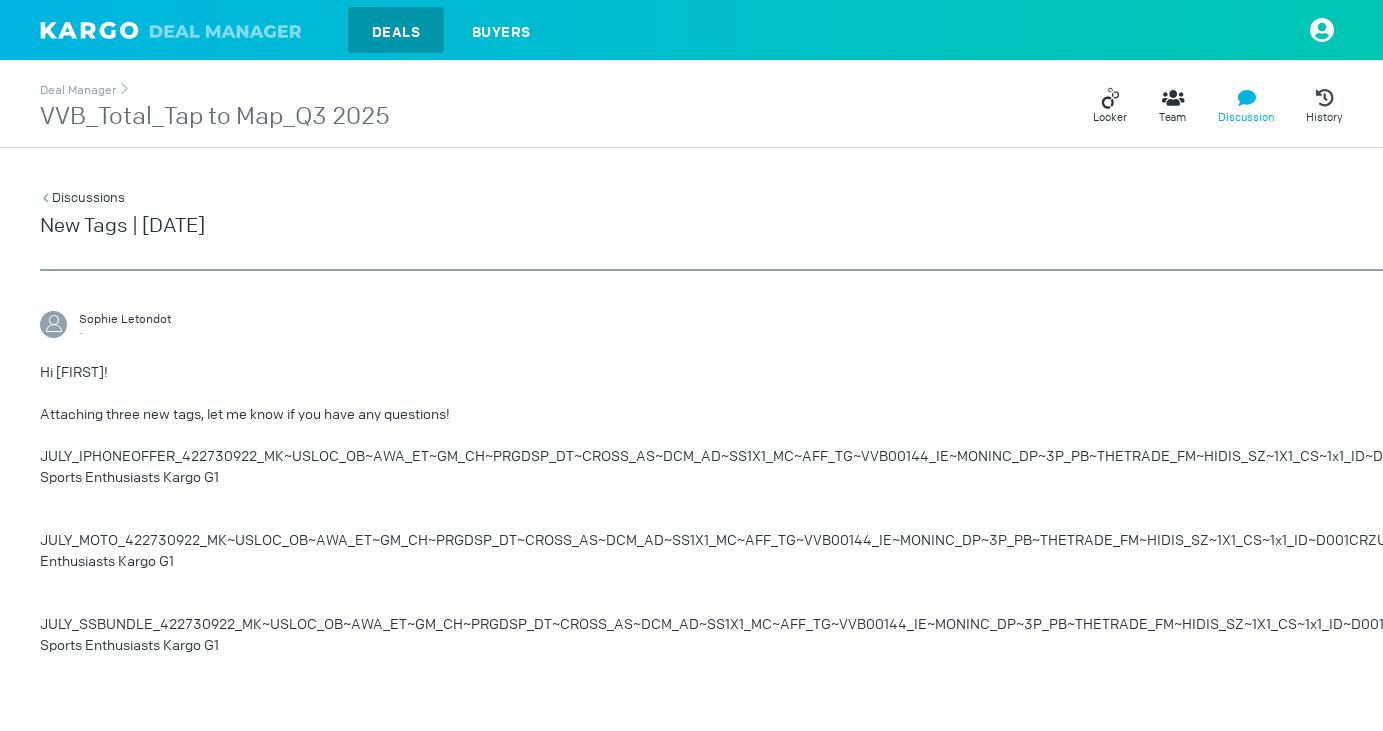 click on "New Tags | [DATE]" at bounding box center [122, 226] 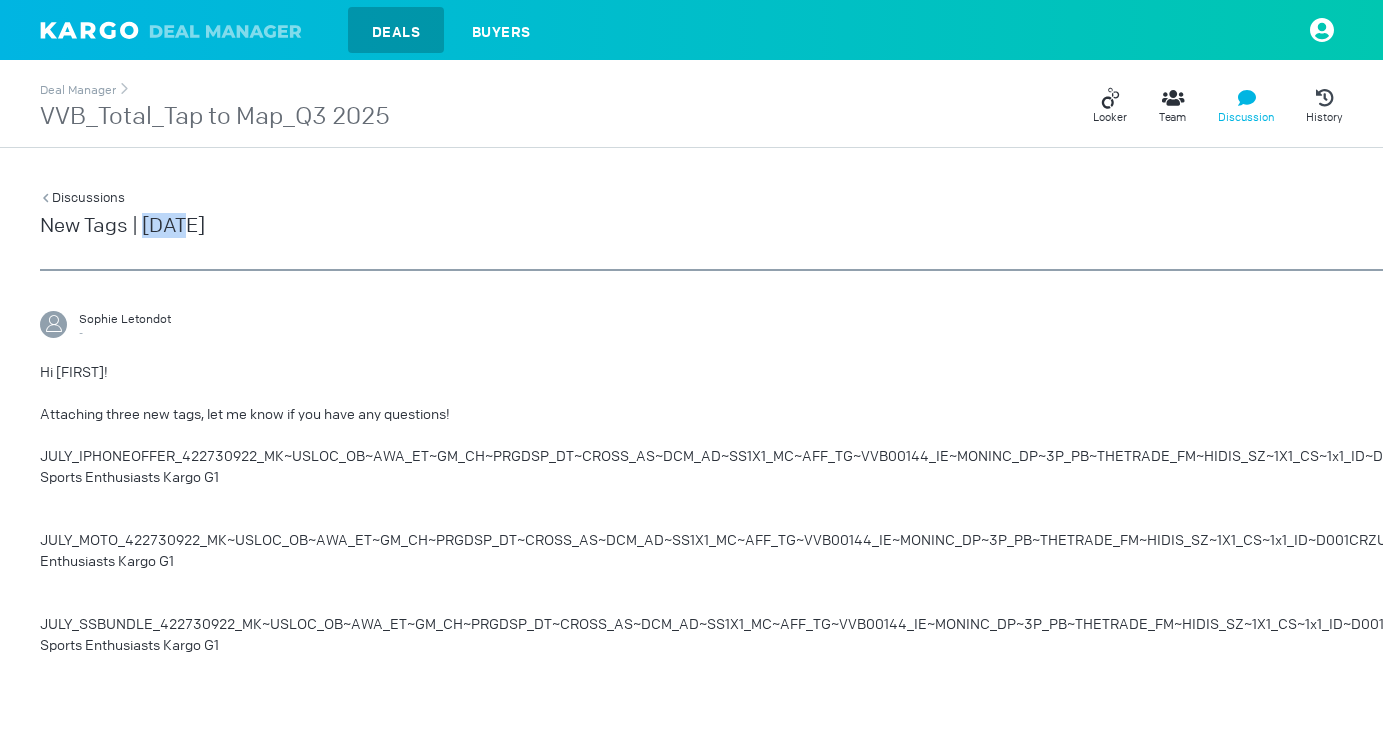 click on "New Tags | [DATE]" at bounding box center (122, 226) 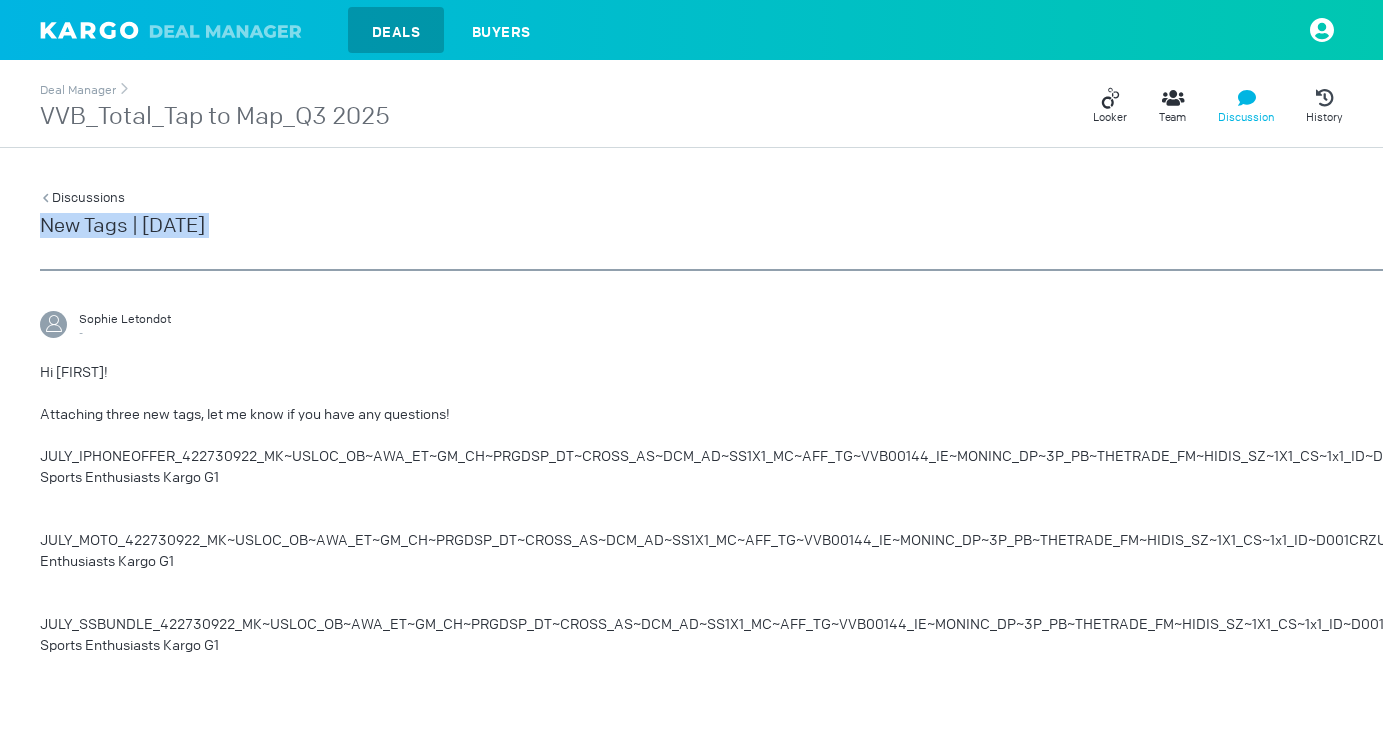 click on "New Tags | [DATE]" at bounding box center (122, 226) 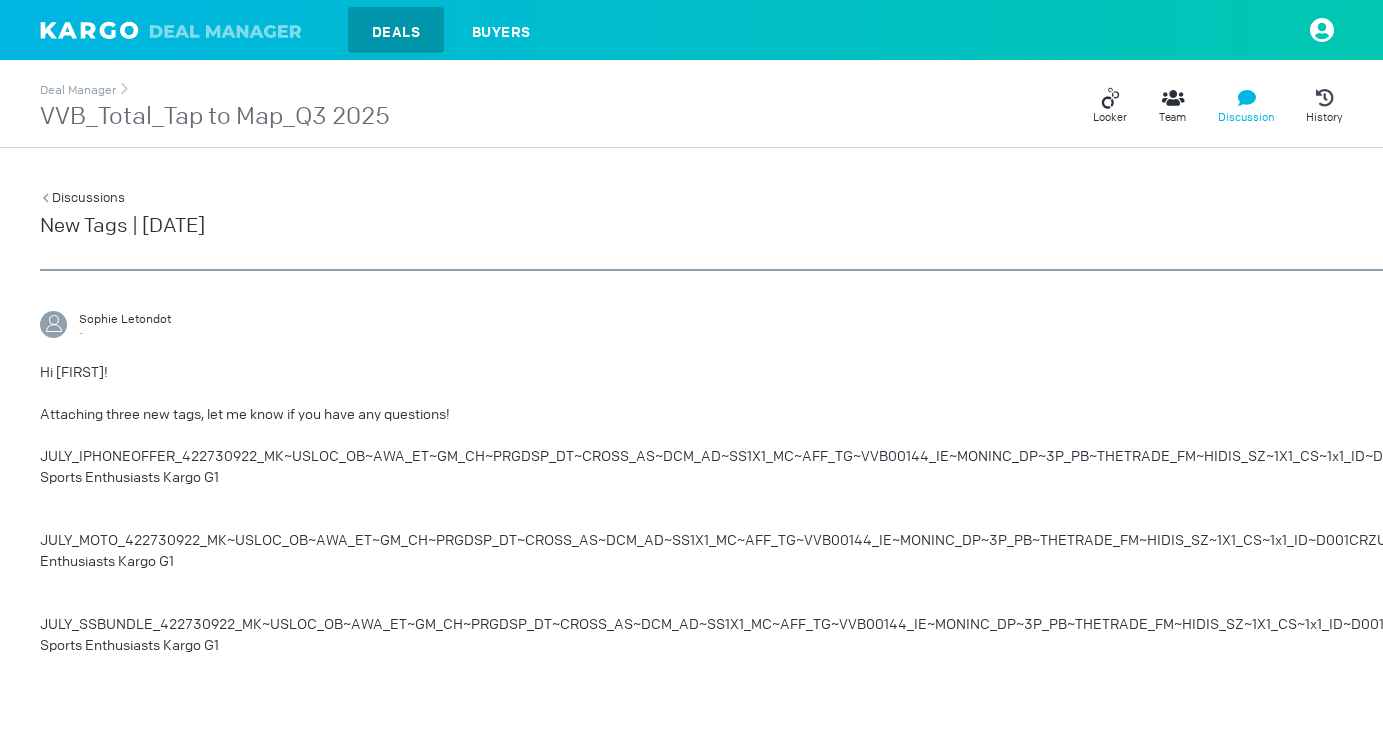 click on "Discussions  New Tags | [DATE]  Created: [DATE]   [TIME] Last Updated: [DATE]   [TIME]" at bounding box center [923, 229] 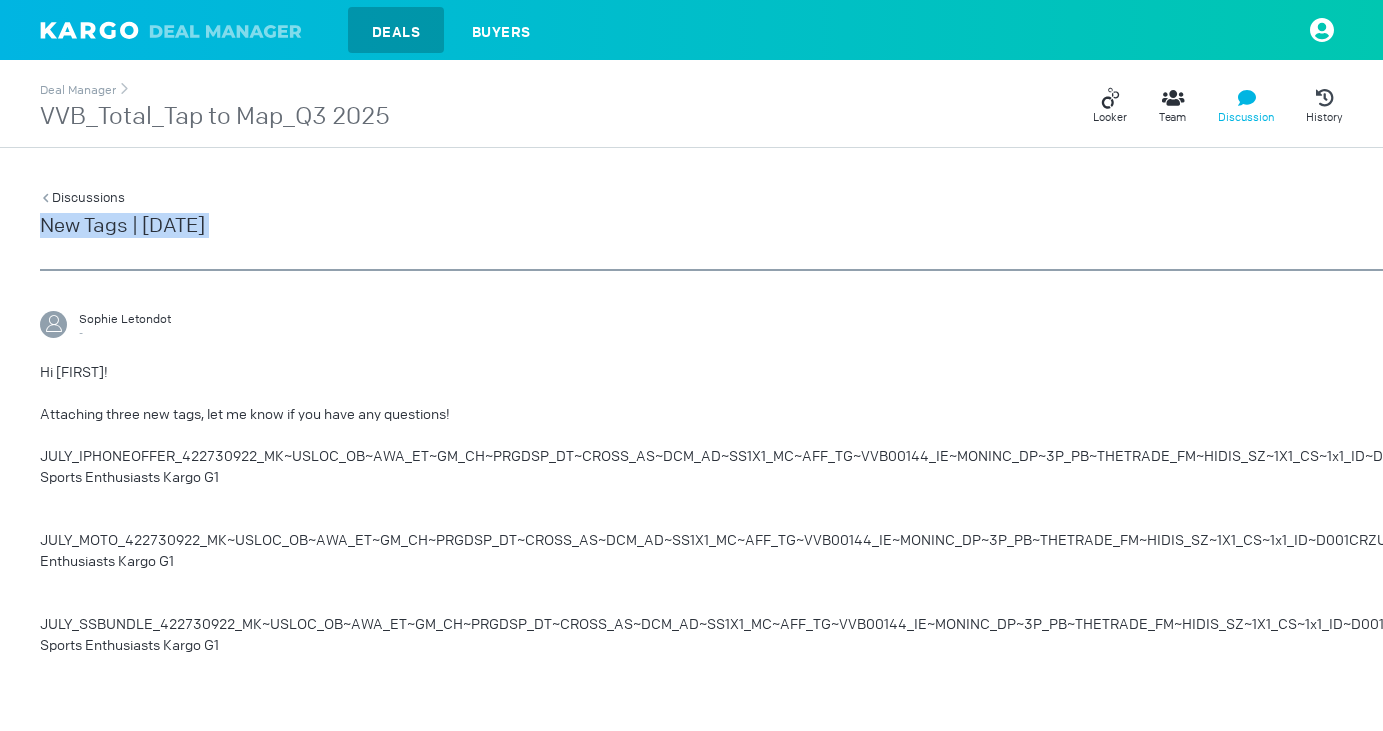 scroll, scrollTop: 0, scrollLeft: 395, axis: horizontal 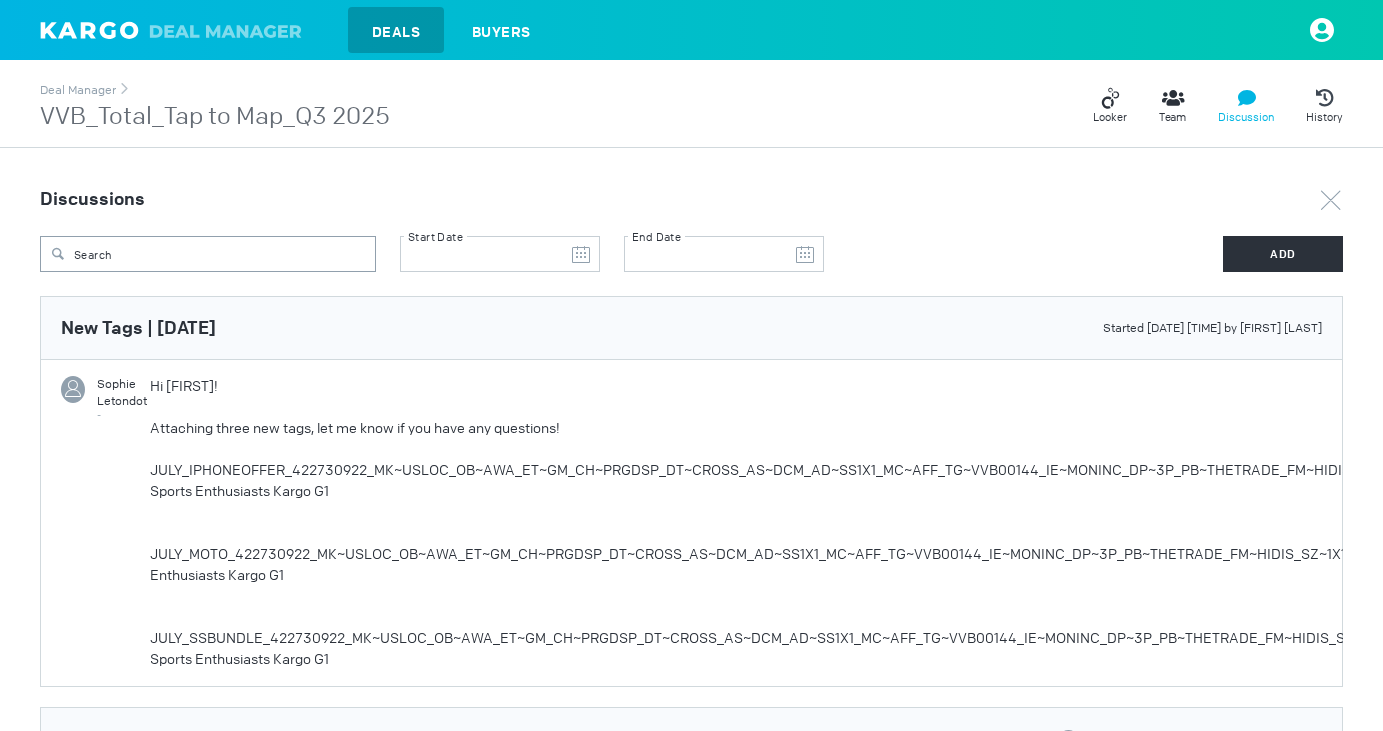 click on "New Tags | [DATE] Started [DATE] [TIME] by [FIRST] [LAST]" at bounding box center (691, 328) 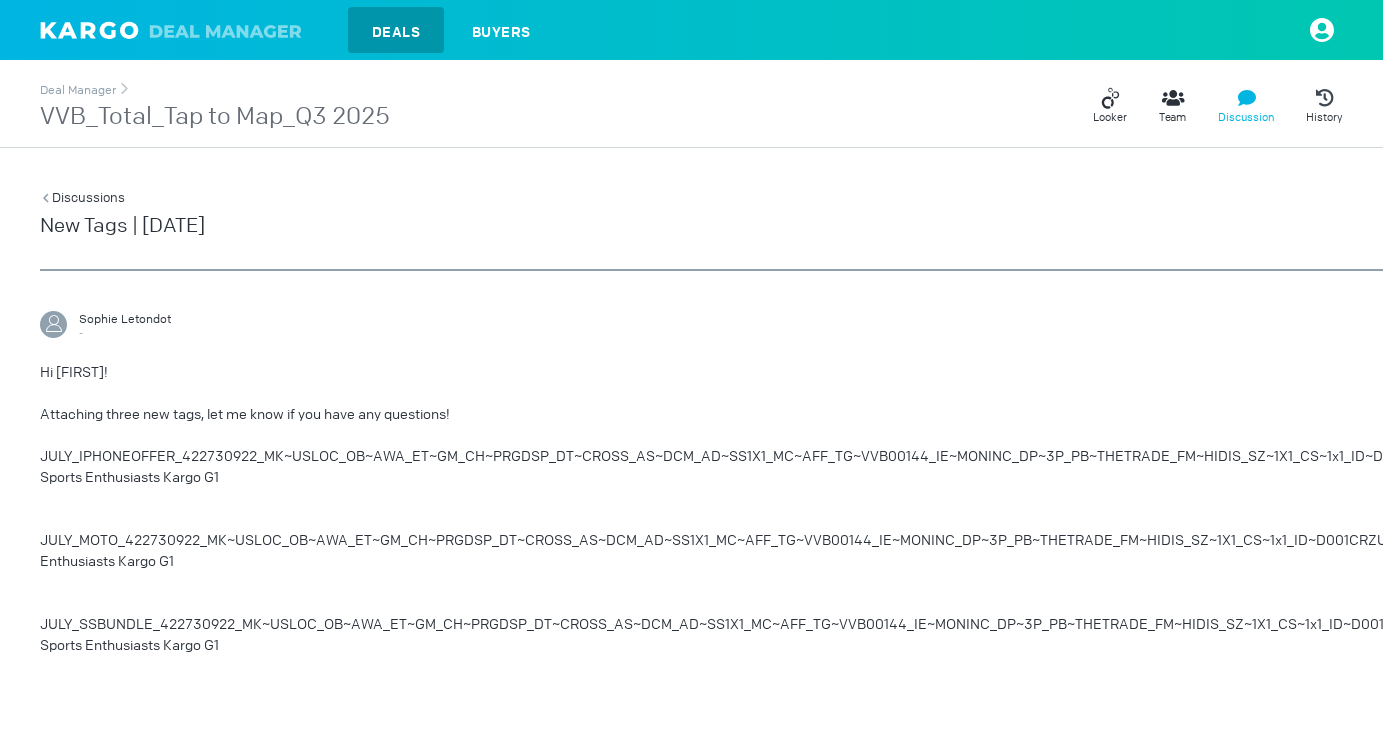 scroll, scrollTop: 0, scrollLeft: 395, axis: horizontal 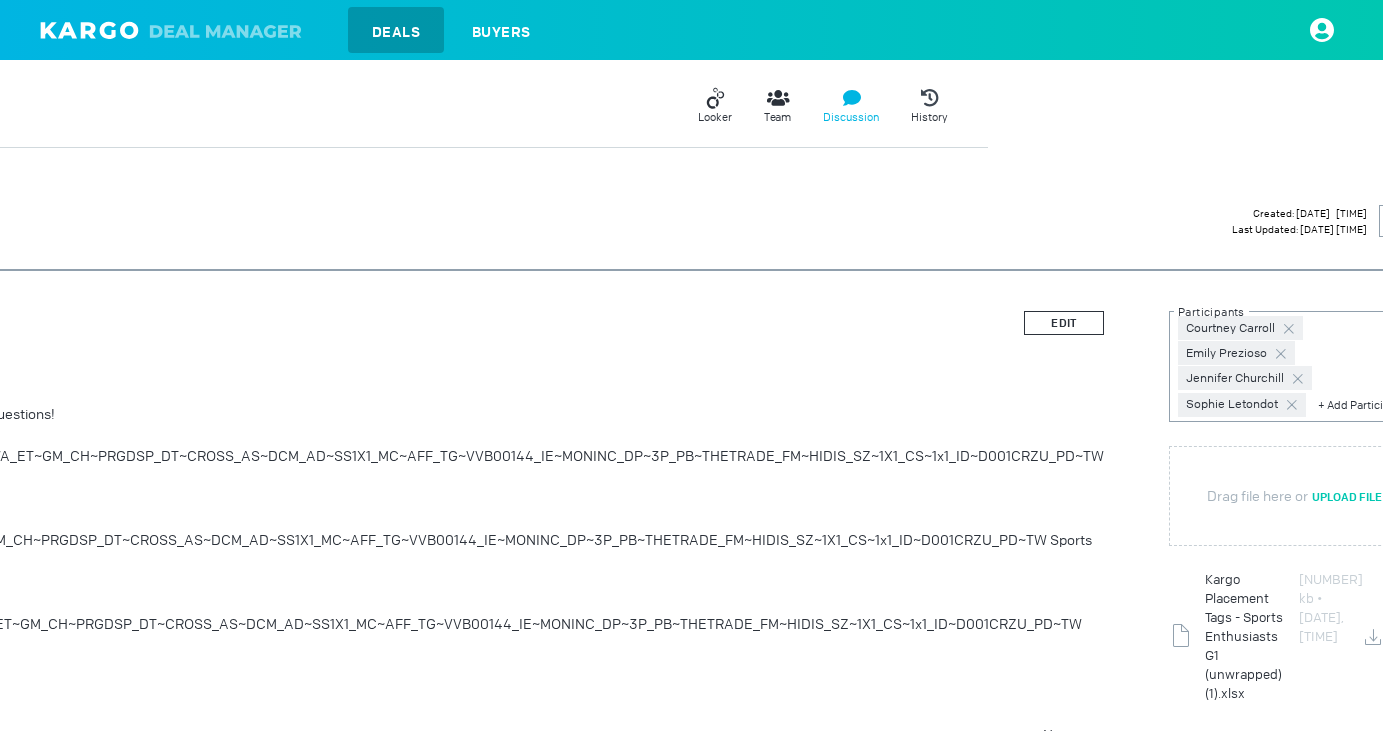 click on "EDIT" at bounding box center [1064, 323] 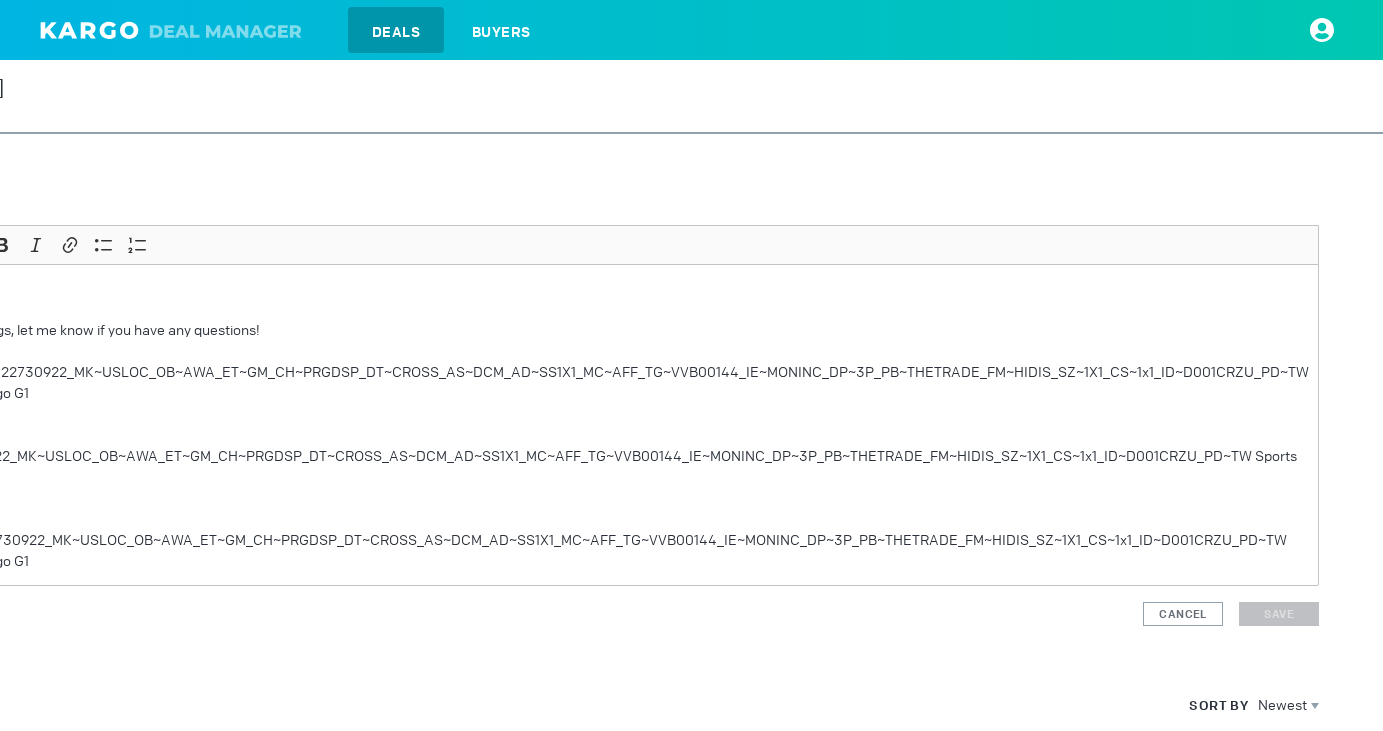 scroll, scrollTop: 137, scrollLeft: 0, axis: vertical 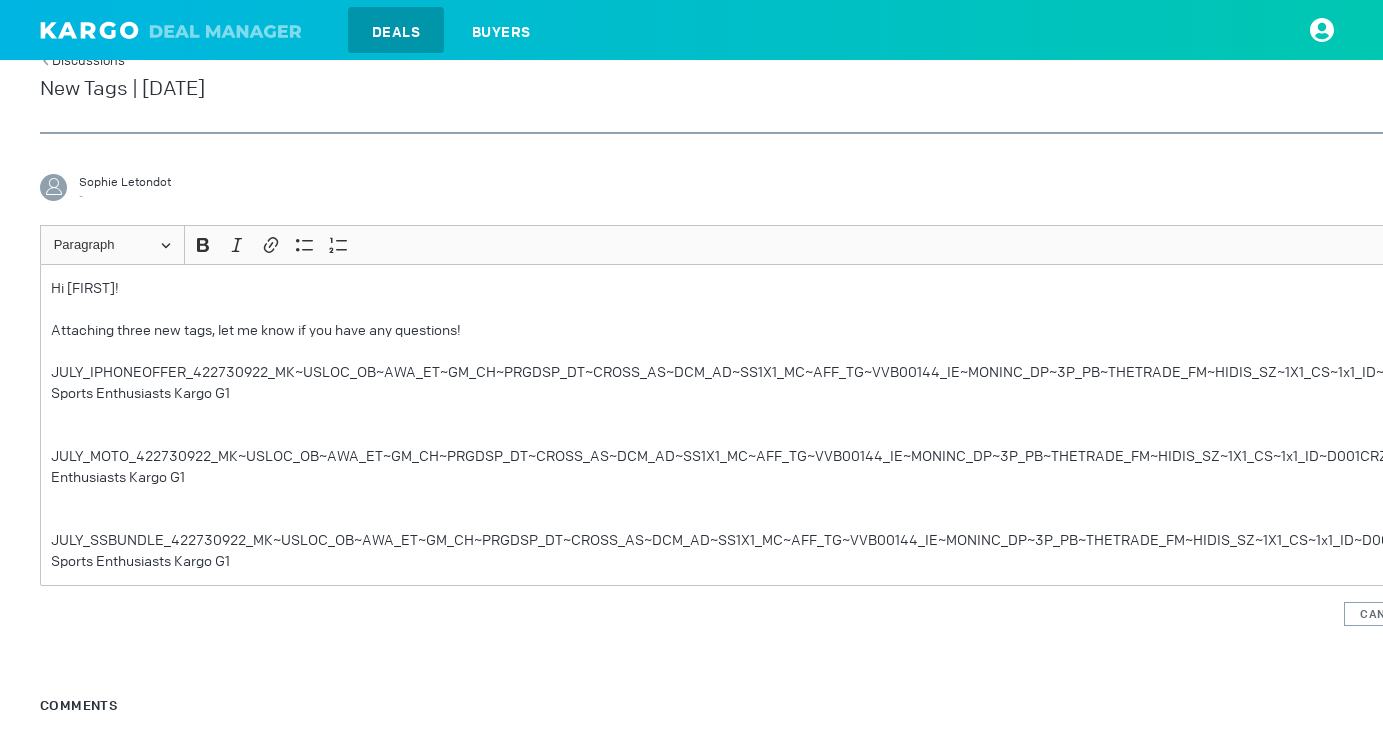 click on "JULY_SSBUNDLE_422730922_MK~USLOC_OB~AWA_ET~GM_CH~PRGDSP_DT~CROSS_AS~DCM_AD~SS1X1_MC~AFF_TG~VVB00144_IE~MONINC_DP~3P_PB~THETRADE_FM~HIDIS_SZ~1X1_CS~1x1_ID~D001CRZU_PD~TW Sports Enthusiasts Kargo G1" at bounding box center [780, 551] 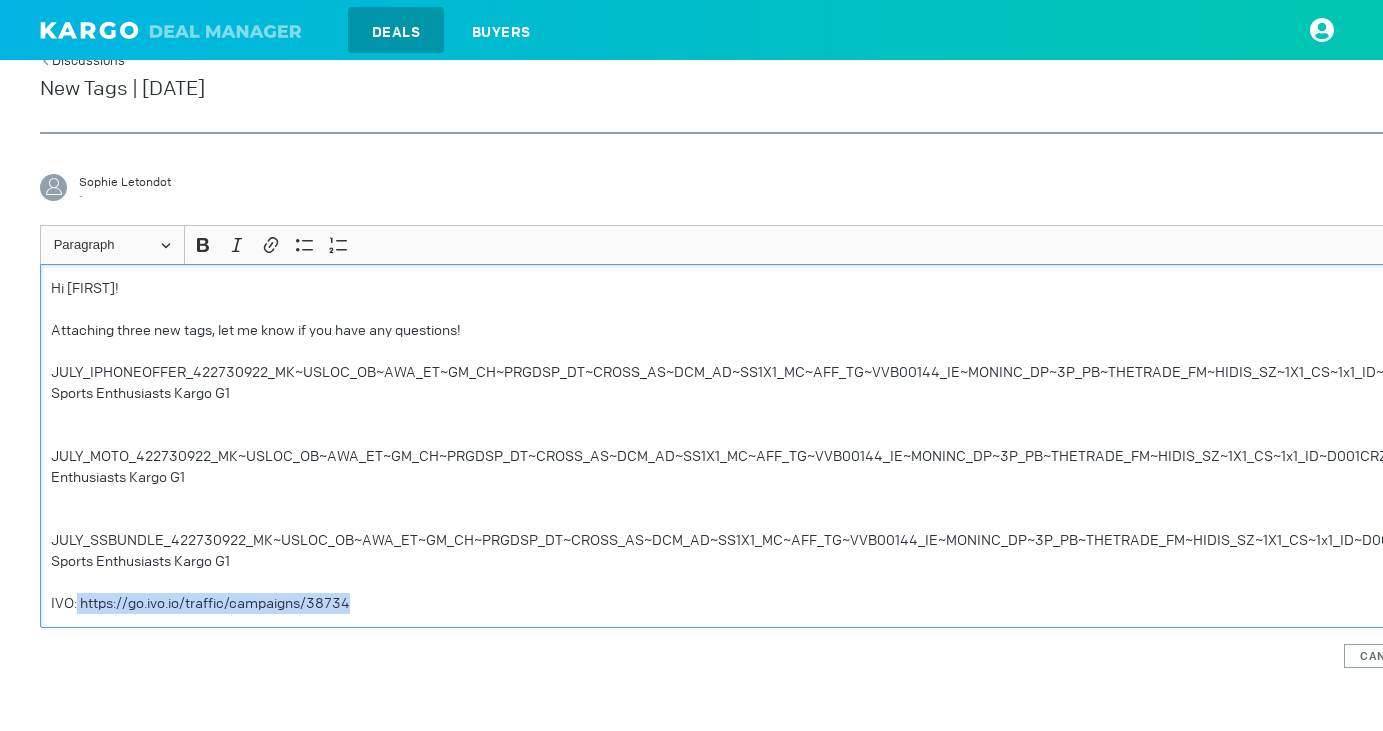 drag, startPoint x: 350, startPoint y: 611, endPoint x: 76, endPoint y: 611, distance: 274 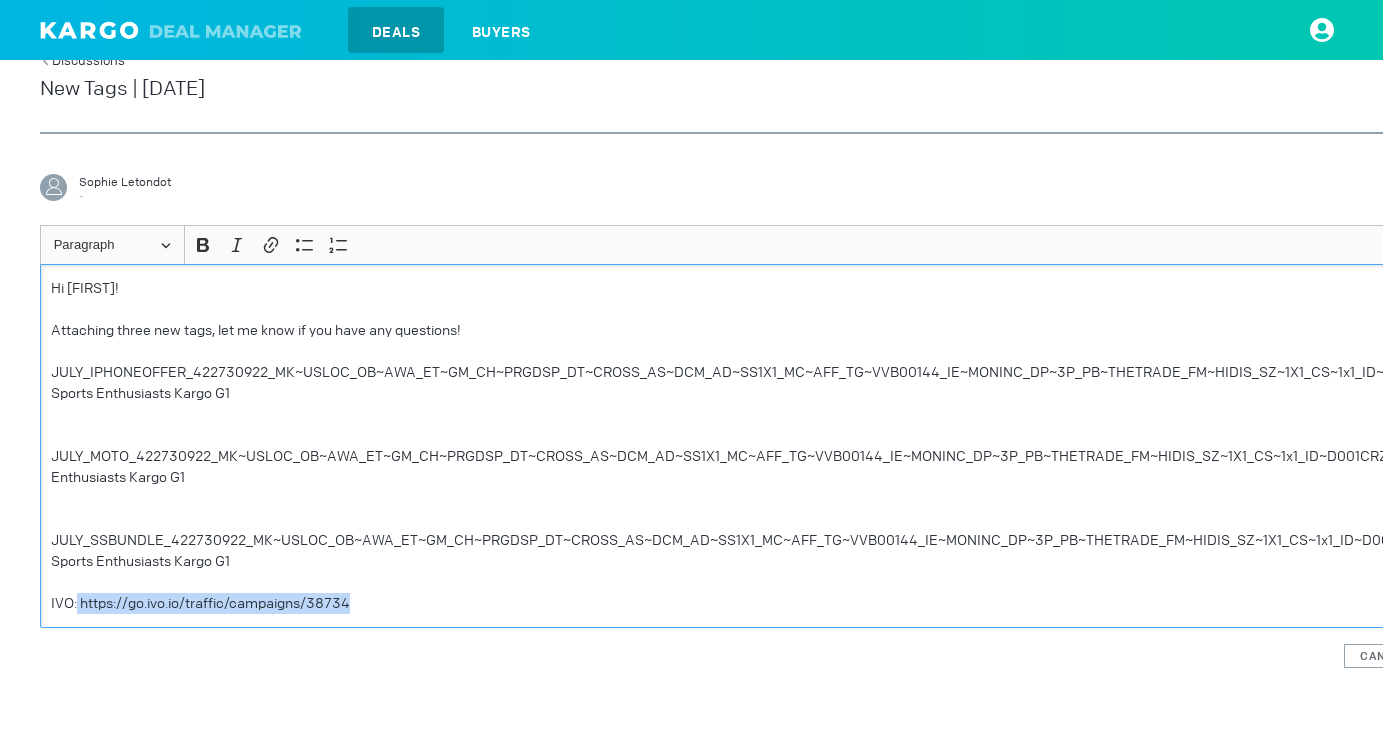 click on "JULY_SSBUNDLE_[NUMBER]_MK~USLOC_OB~AWA_ET~GM_CH~PRGDSP_DT~CROSS_AS~DCM_AD~SS1X1_MC~AFF_TG~VVB00144_IE~MONINC_DP~3P_PB~THETRADE_FM~HIDIS_SZ~1X1_CS~1x1_ID~D001CRZU_PD~TW Sports Enthusiasts Kargo G1 IVO: https://go.ivo.io/traffic/campaigns/[NUMBER]" at bounding box center (780, 572) 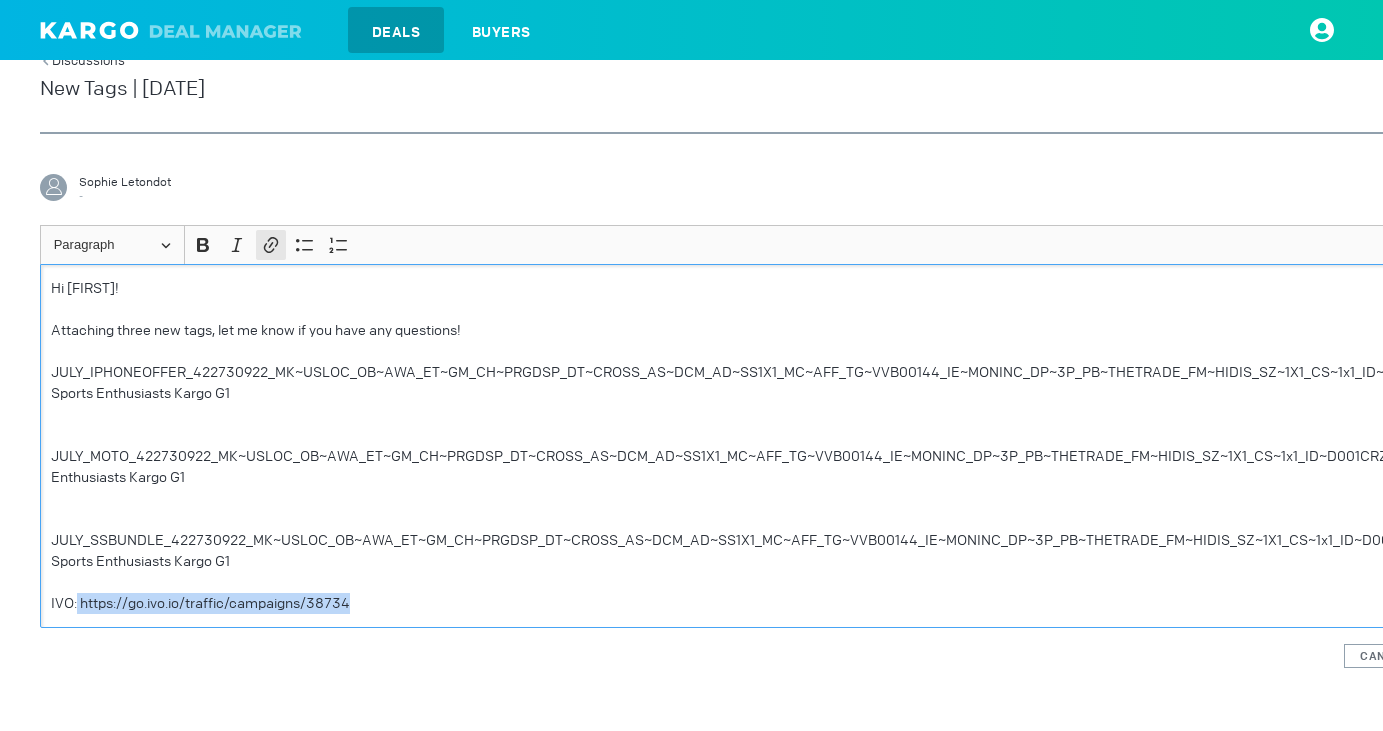 click at bounding box center [271, 245] 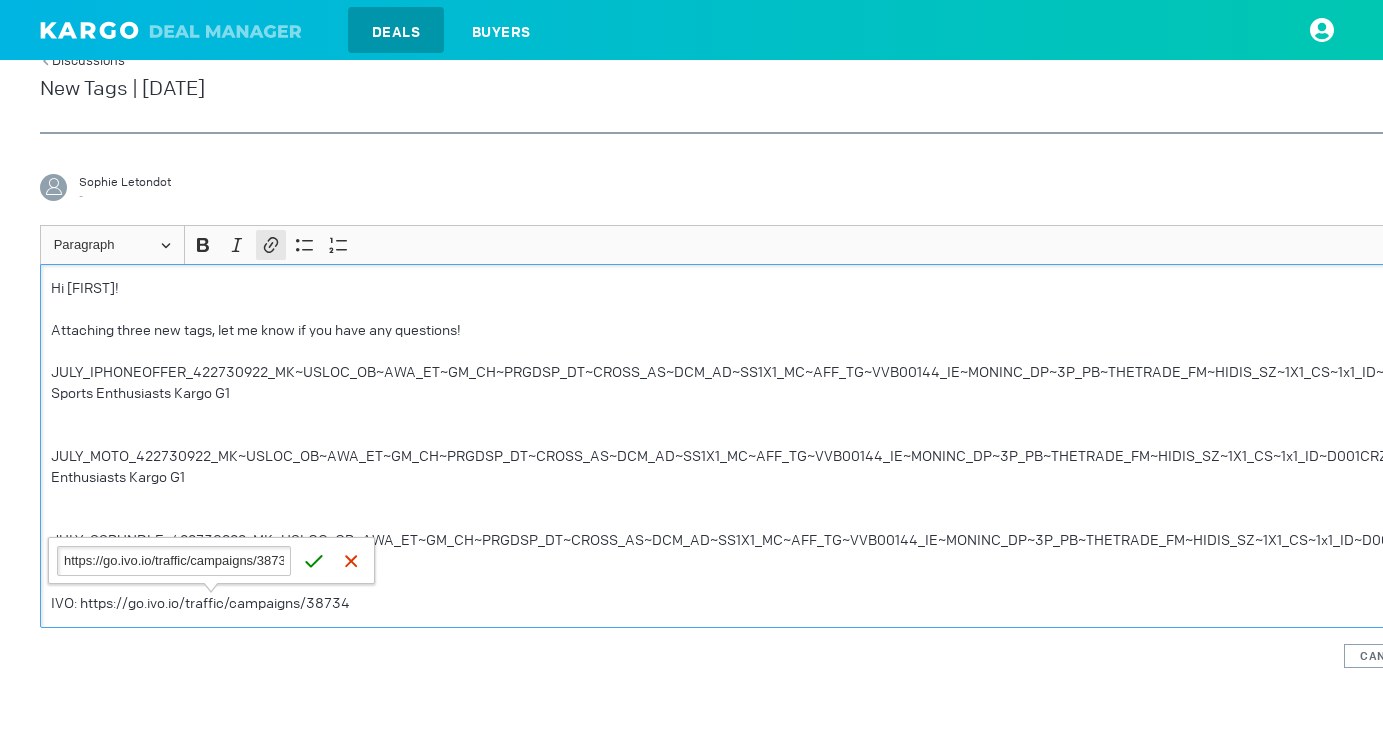 click on "Save Save" at bounding box center [314, 561] 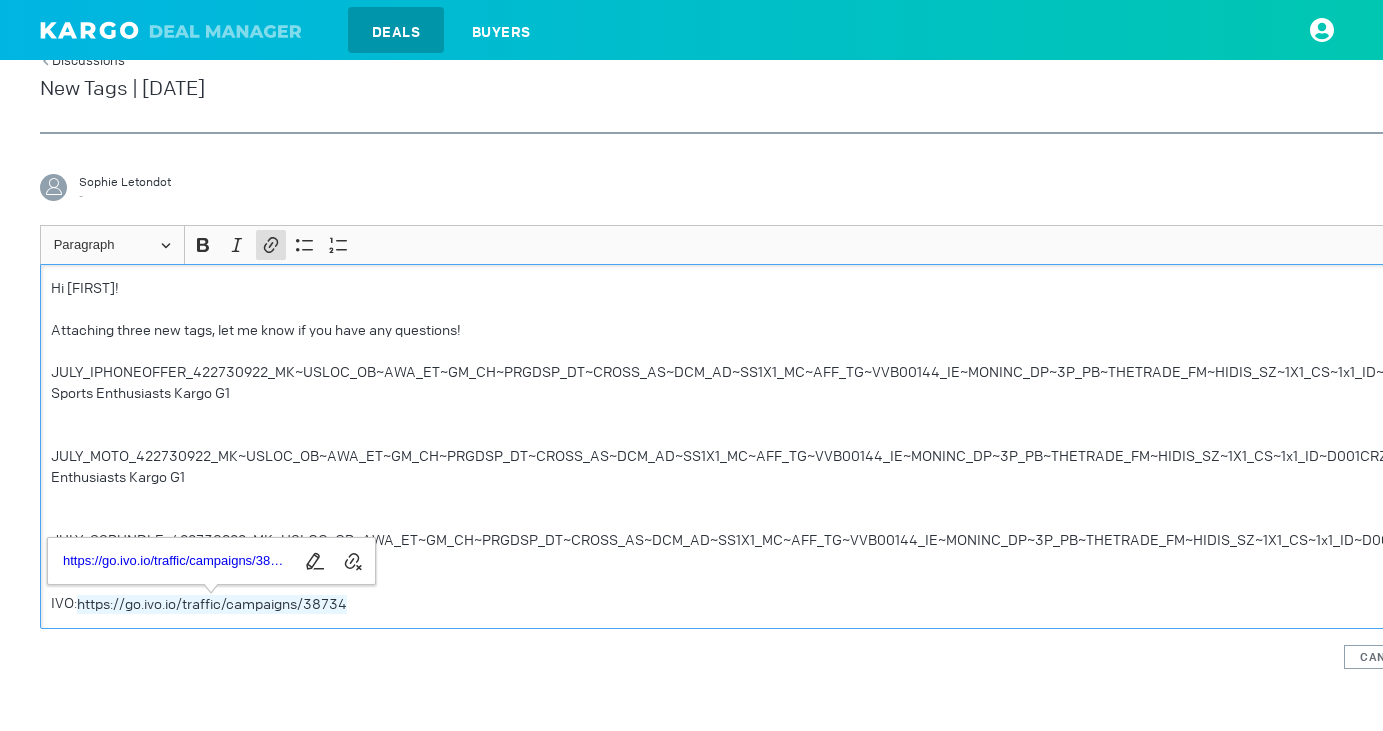 click on "JULY_MOTO_422730922_MK~USLOC_OB~AWA_ET~GM_CH~PRGDSP_DT~CROSS_AS~DCM_AD~SS1X1_MC~AFF_TG~VVB00144_IE~MONINC_DP~3P_PB~THETRADE_FM~HIDIS_SZ~1X1_CS~1x1_ID~D001CRZU_PD~TW Sports Enthusiasts Kargo G1" at bounding box center (780, 467) 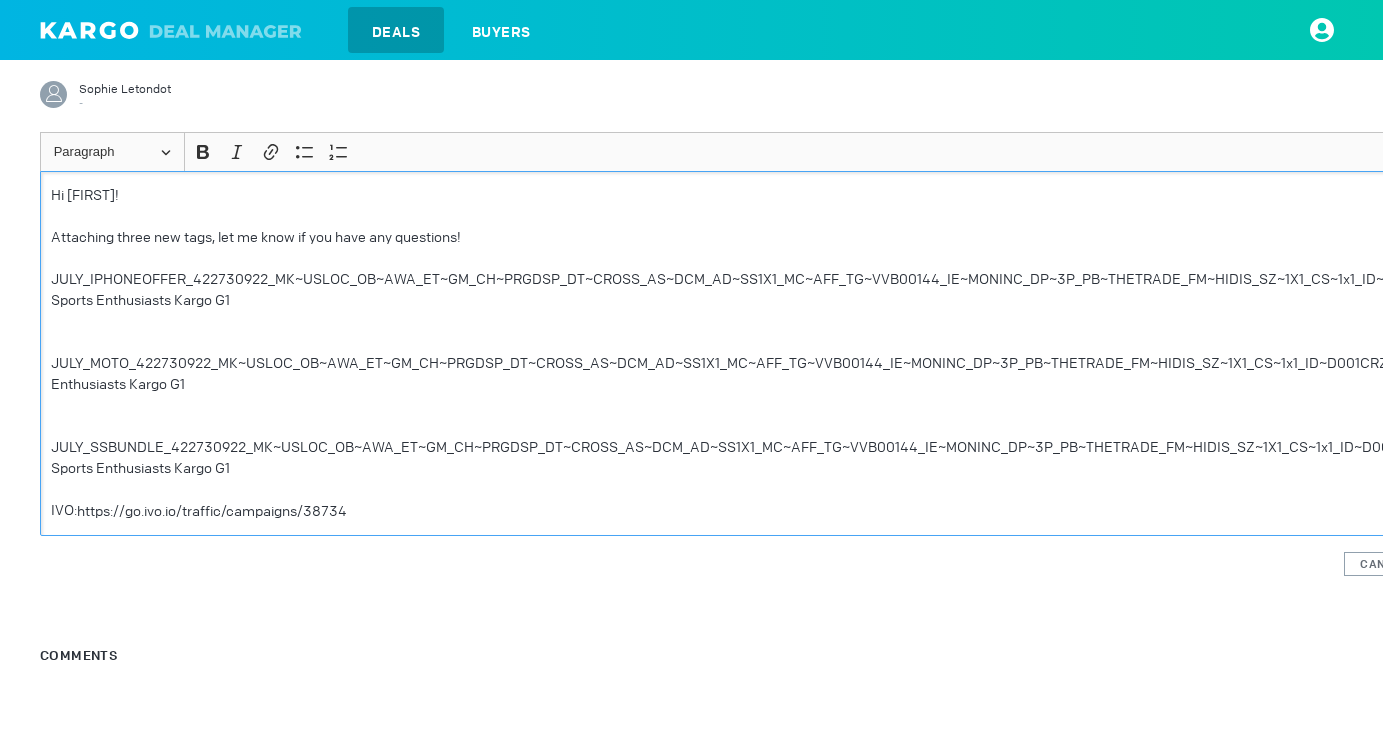 scroll, scrollTop: 227, scrollLeft: 0, axis: vertical 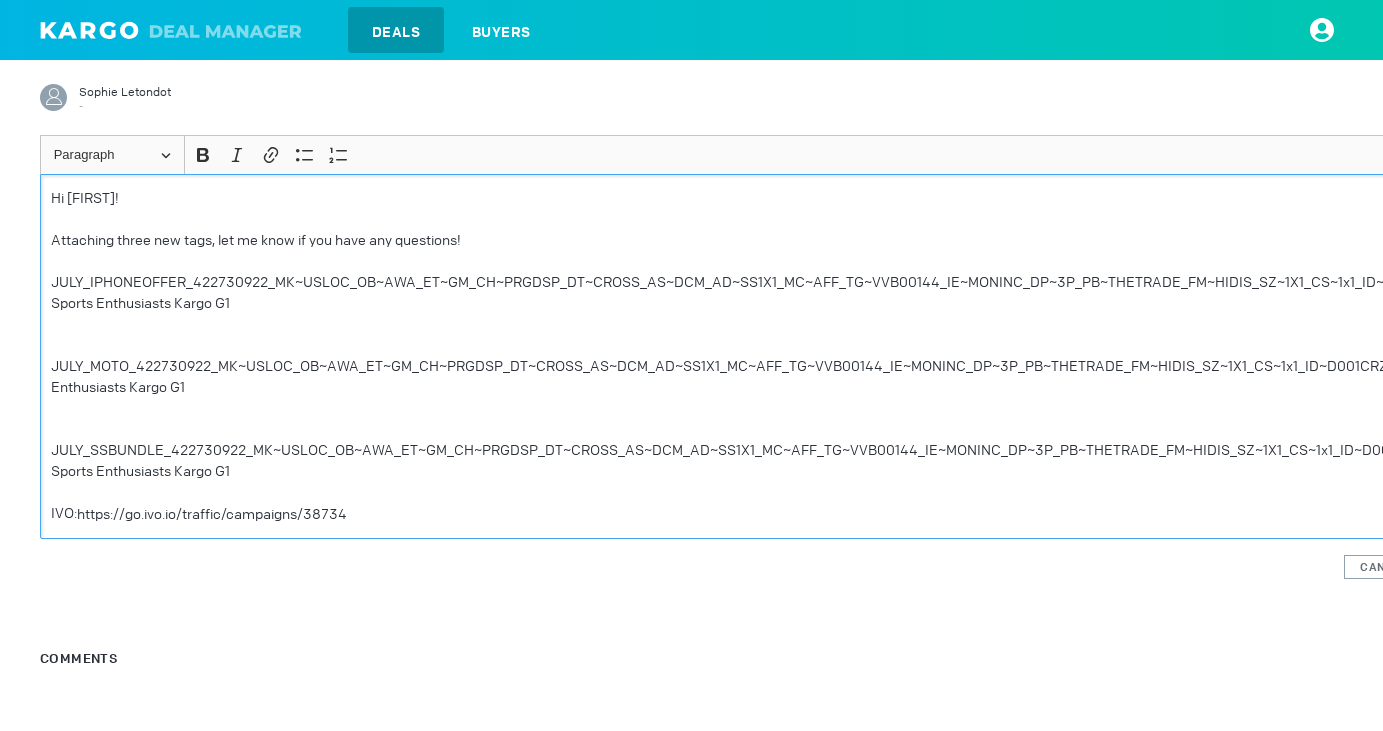 click on "Hi [FIRST]! Attaching three new tags, let me know if you have any questions! JULY_IPHONEOFFER_[NUMBER]_MK~USLOC_OB~AWA_ET~GM_CH~PRGDSP_DT~CROSS_AS~DCM_AD~SS1X1_MC~AFF_TG~VVB00144_IE~MONINC_DP~3P_PB~THETRADE_FM~HIDIS_SZ~1X1_CS~1x1_ID~D001CRZU_PD~TW Sports Enthusiasts Kargo G1 JULY_MOTO_[NUMBER]_MK~USLOC_OB~AWA_ET~GM_CH~PRGDSP_DT~CROSS_AS~DCM_AD~SS1X1_MC~AFF_TG~VVB00144_IE~MONINC_DP~3P_PB~THETRADE_FM~HIDIS_SZ~1X1_CS~1x1_ID~D001CRZU_PD~TW Sports Enthusiasts Kargo G1 JULY_SSBUNDLE_[NUMBER]_MK~USLOC_OB~AWA_ET~GM_CH~PRGDSP_DT~CROSS_AS~DCM_AD~SS1X1_MC~AFF_TG~VVB00144_IE~MONINC_DP~3P_PB~THETRADE_FM~HIDIS_SZ~1X1_CS~1x1_ID~D001CRZU_PD~TW Sports Enthusiasts Kargo G1 IVO: https://go.ivo.io/traffic/campaigns/[NUMBER]" at bounding box center (780, 356) 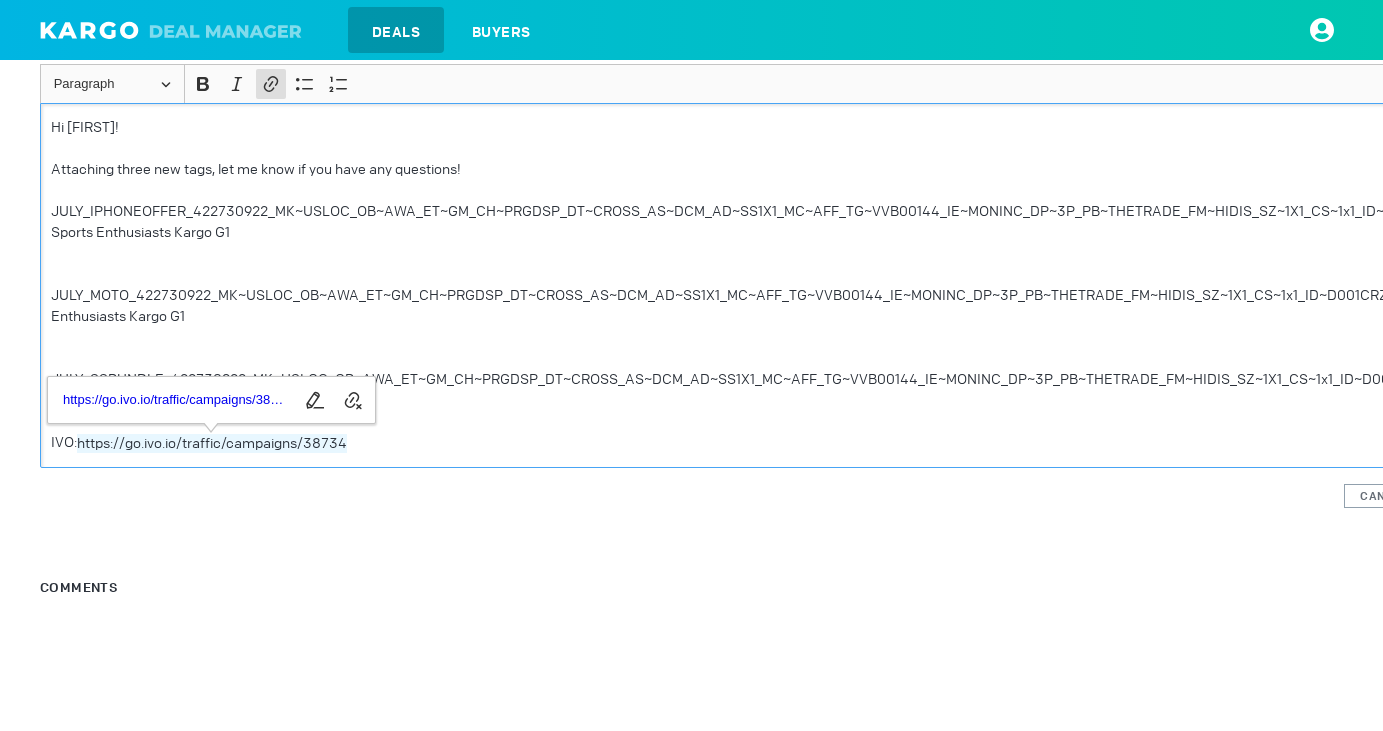 scroll, scrollTop: 298, scrollLeft: 417, axis: both 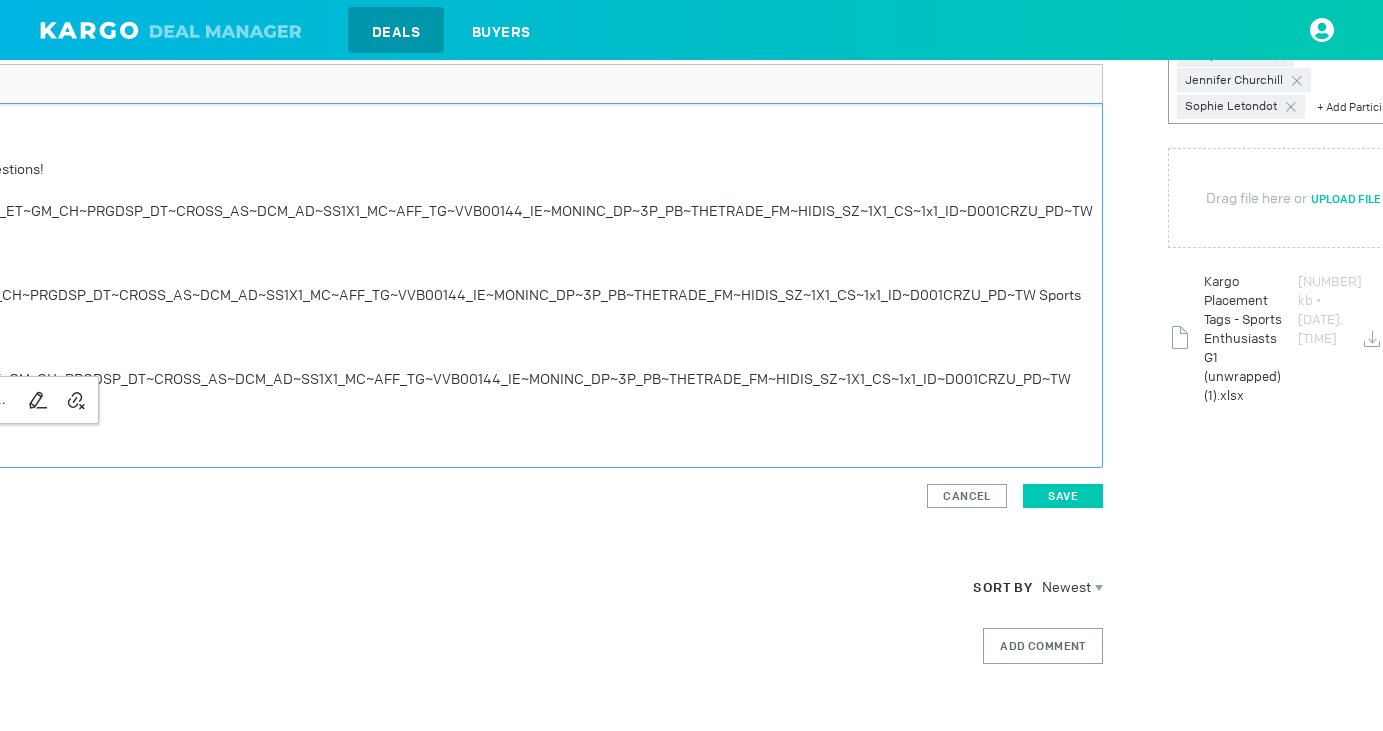 click on "SAVE" at bounding box center [1063, 496] 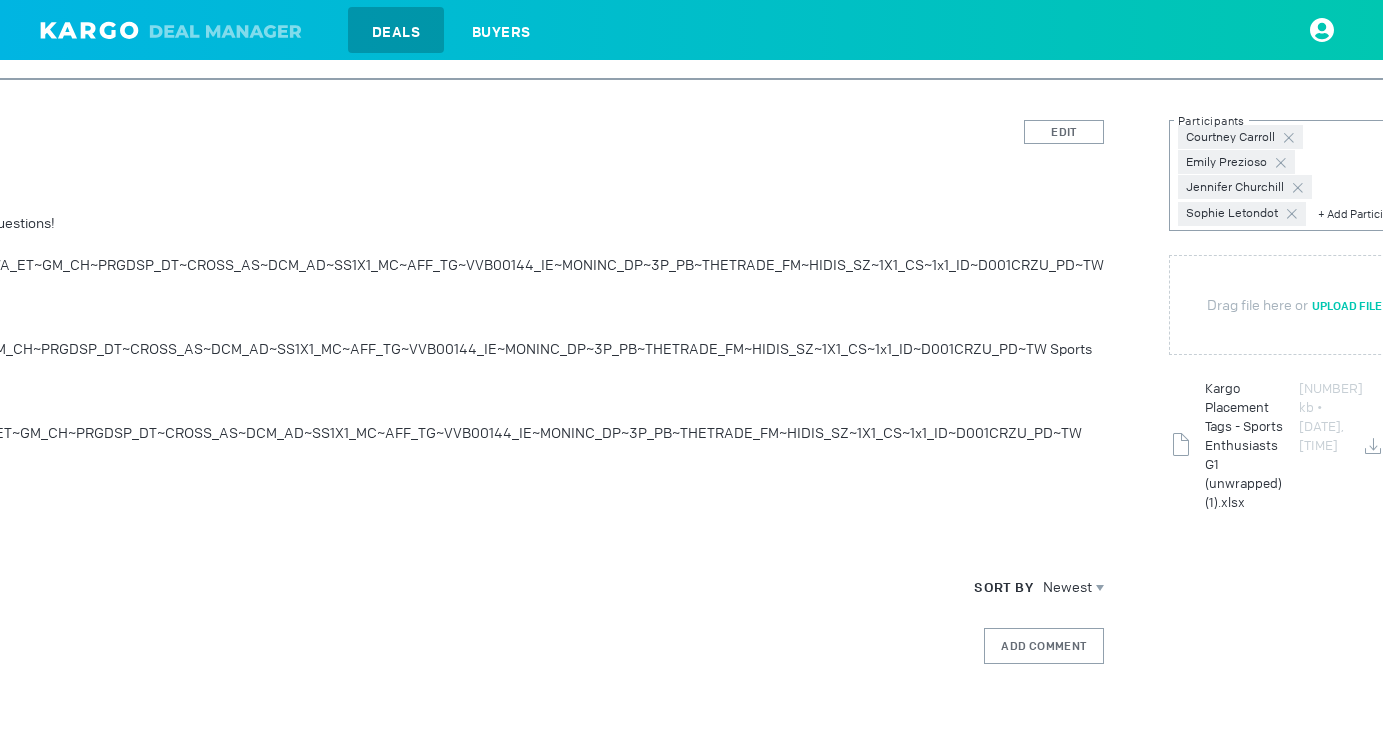 scroll, scrollTop: 0, scrollLeft: 395, axis: horizontal 